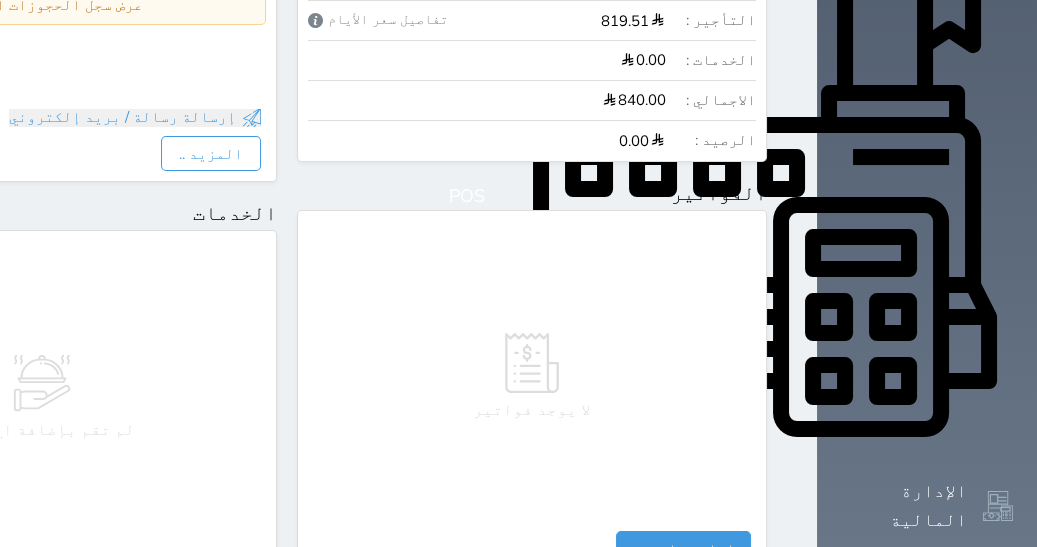 scroll, scrollTop: 0, scrollLeft: 0, axis: both 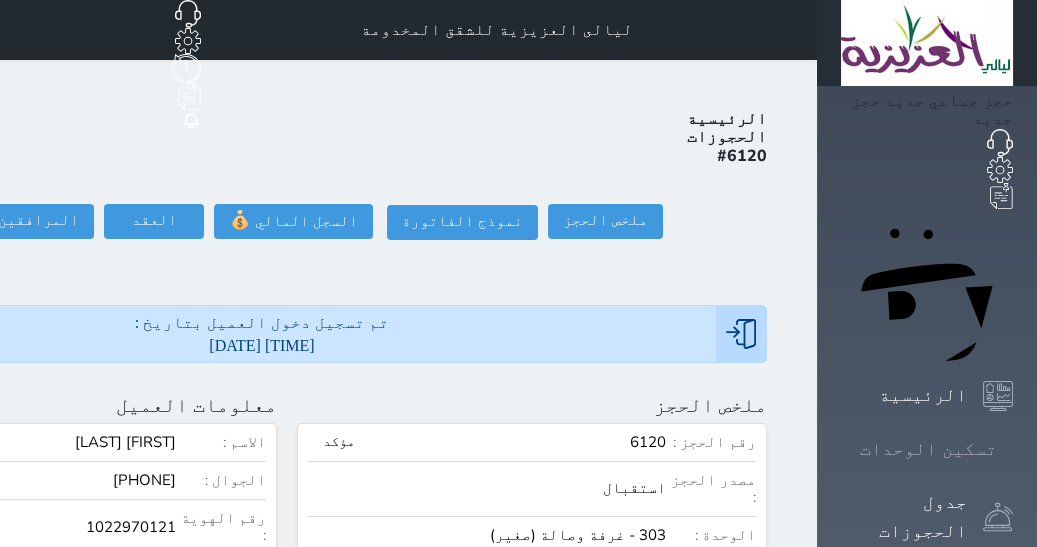 click 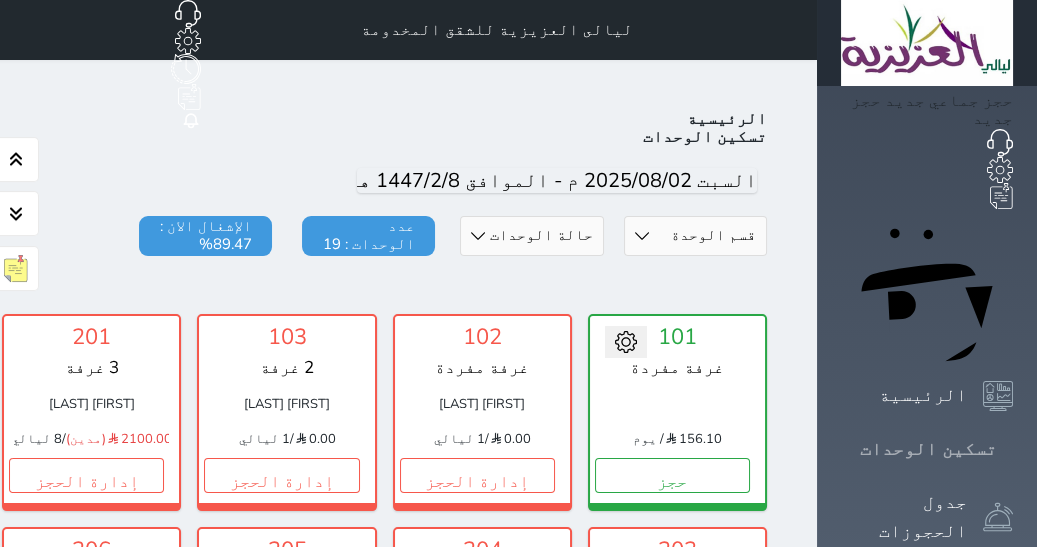 scroll, scrollTop: 77, scrollLeft: 0, axis: vertical 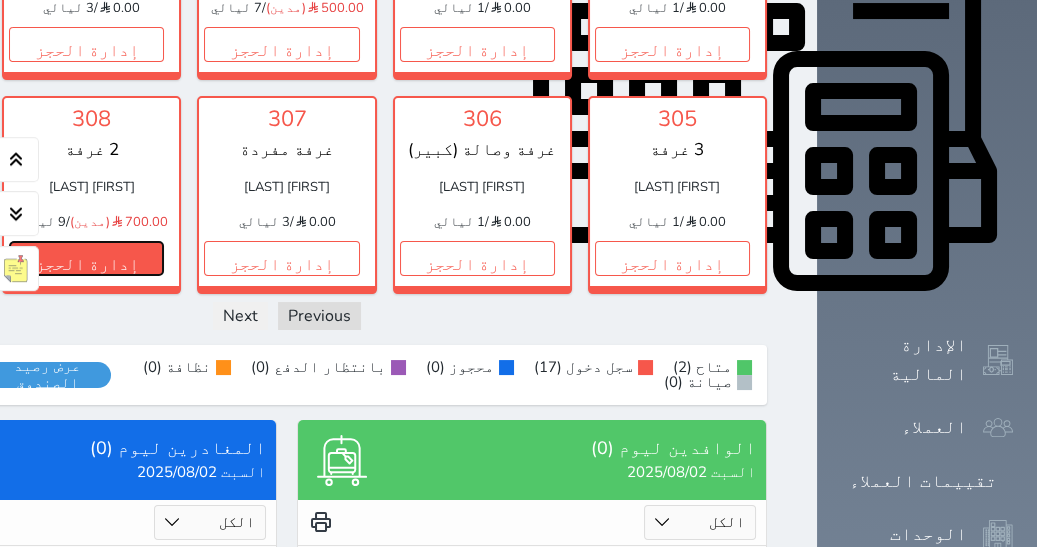 click on "إدارة الحجز" at bounding box center [86, 258] 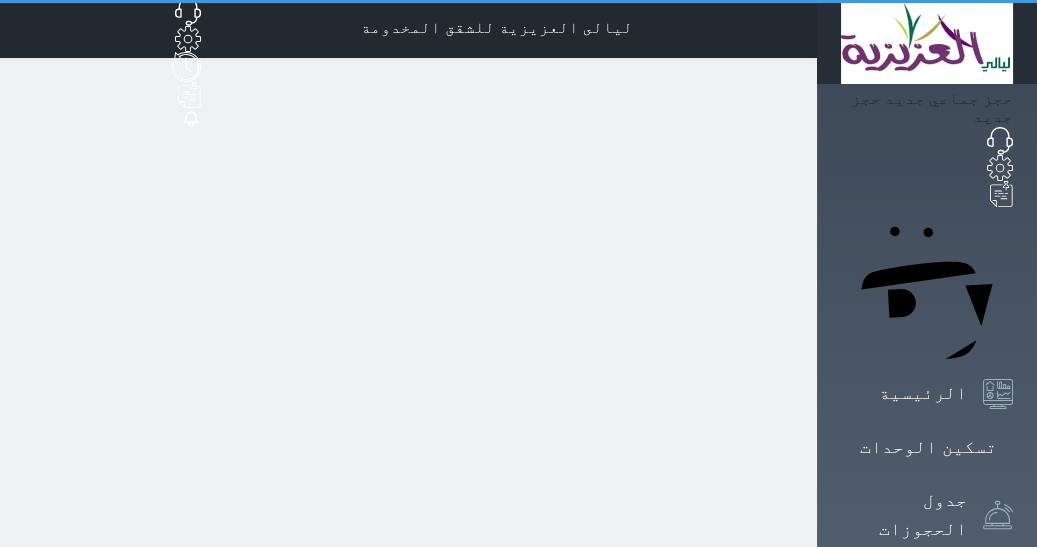 scroll, scrollTop: 0, scrollLeft: 0, axis: both 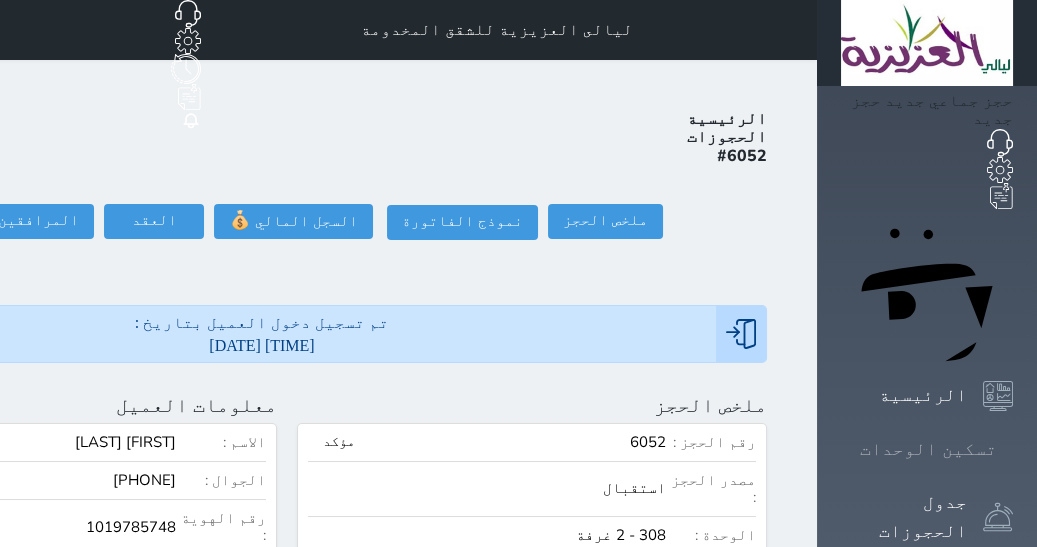 click on "تسكين الوحدات" at bounding box center (928, 449) 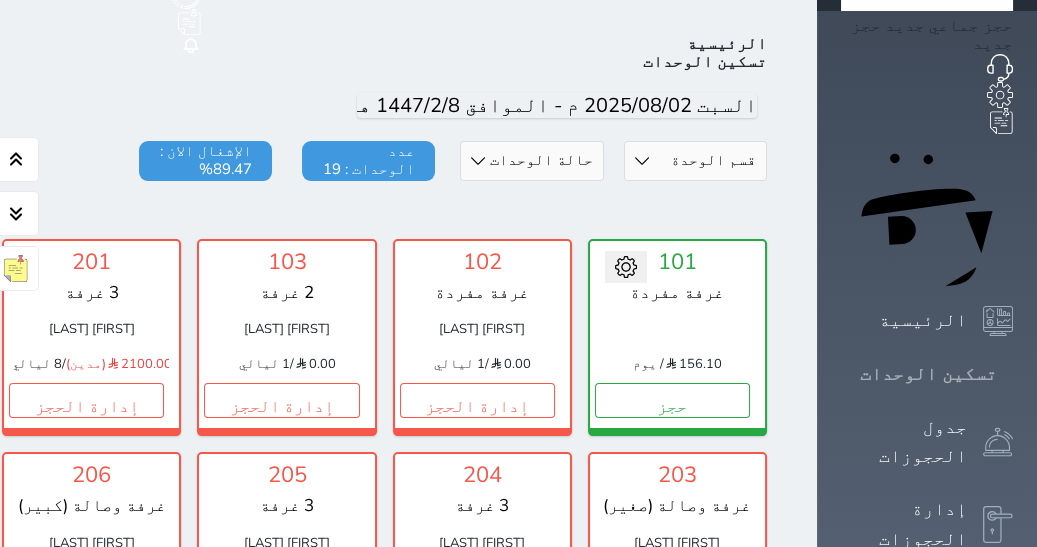 scroll, scrollTop: 77, scrollLeft: 0, axis: vertical 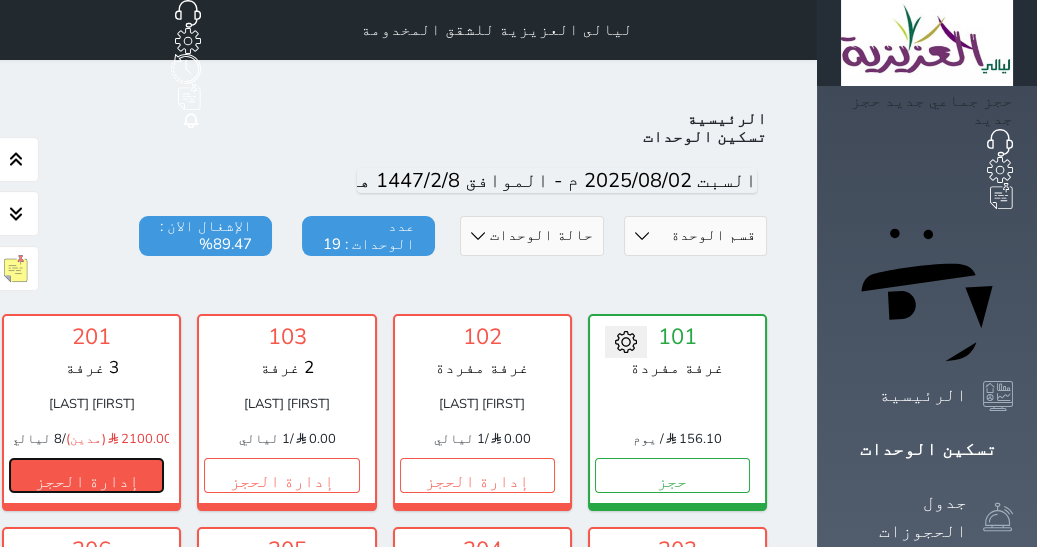 click on "إدارة الحجز" at bounding box center [86, 475] 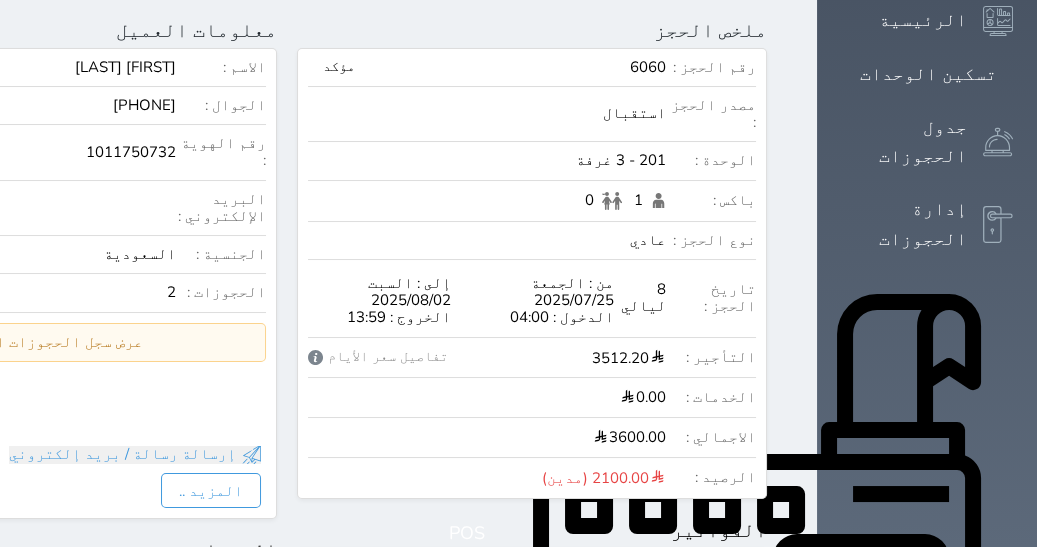 scroll, scrollTop: 370, scrollLeft: 0, axis: vertical 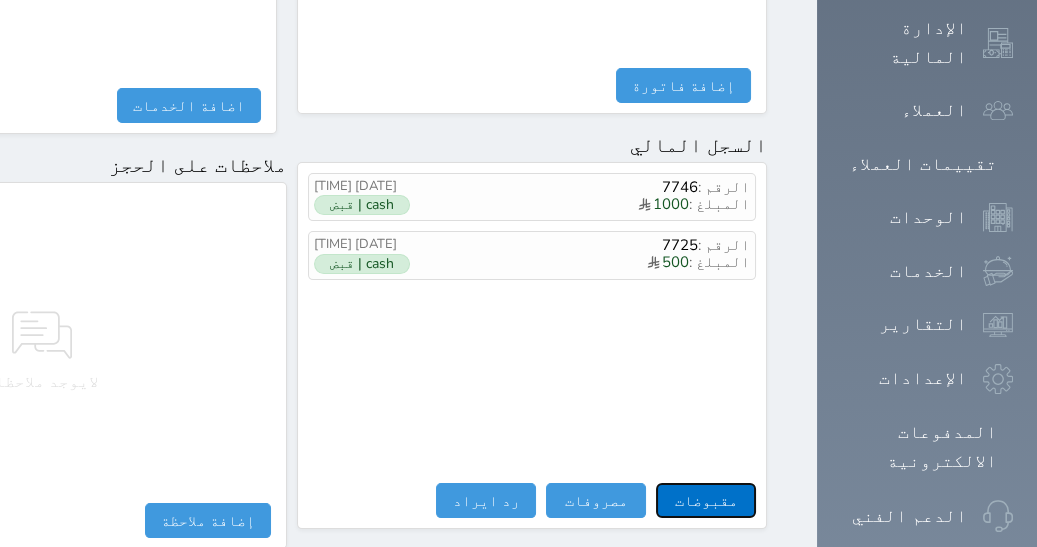 click on "مقبوضات" at bounding box center [706, 500] 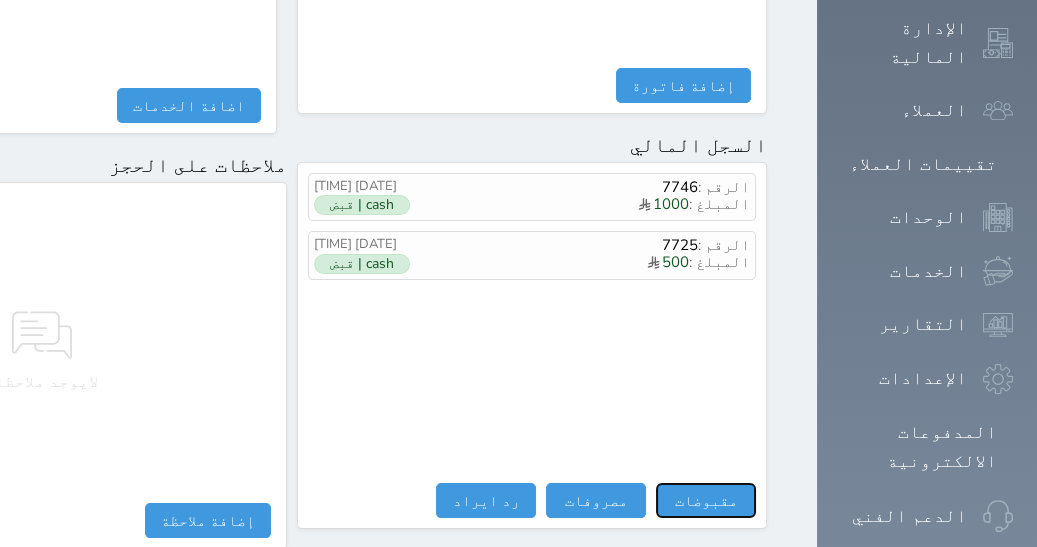 select 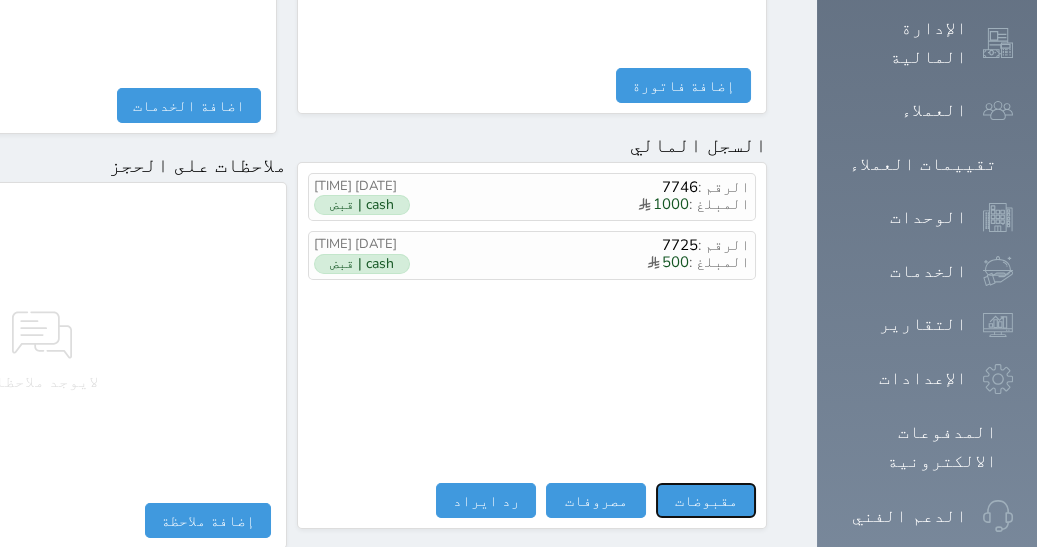 select 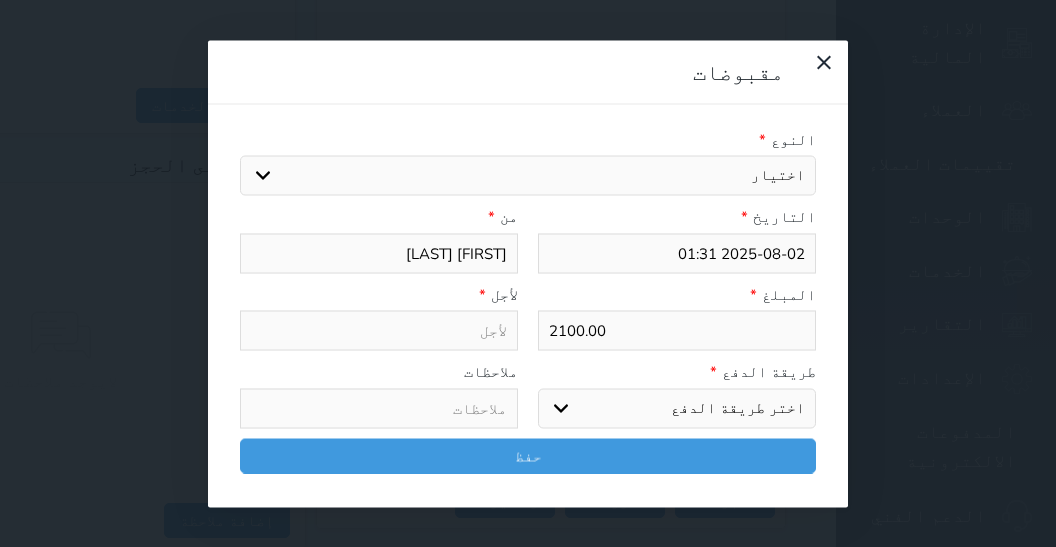 click on "اختيار   مقبوضات عامة قيمة إيجار فواتير تامين عربون لا ينطبق آخر مغسلة واي فاي - الإنترنت مواقف السيارات طعام الأغذية والمشروبات مشروبات المشروبات الباردة المشروبات الساخنة الإفطار غداء عشاء مخبز و كعك حمام سباحة الصالة الرياضية سبا و خدمات الجمال اختيار وإسقاط (خدمات النقل) ميني بار كابل - تلفزيون سرير إضافي تصفيف الشعر التسوق خدمات الجولات السياحية المنظمة خدمات الدليل السياحي" at bounding box center (528, 176) 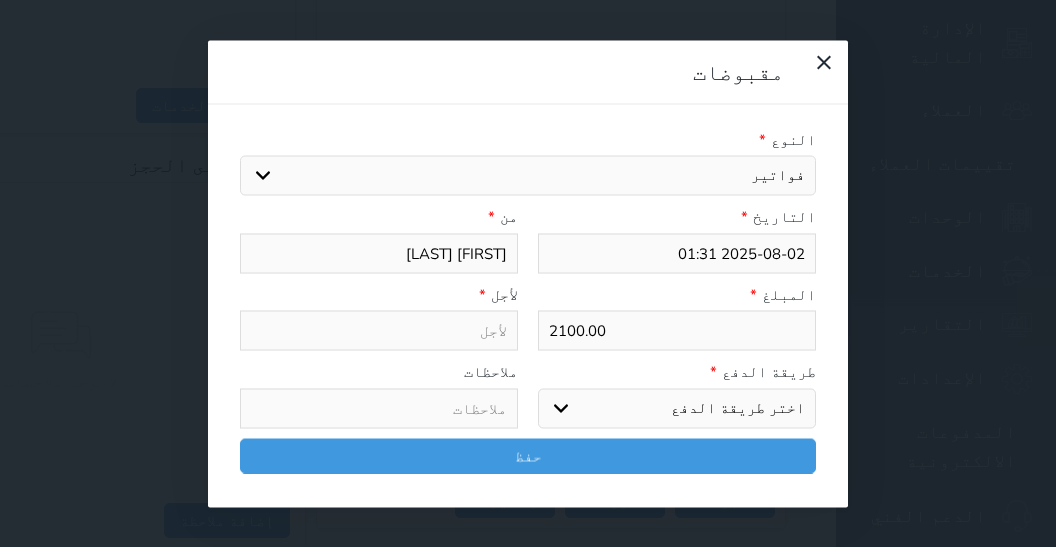 select 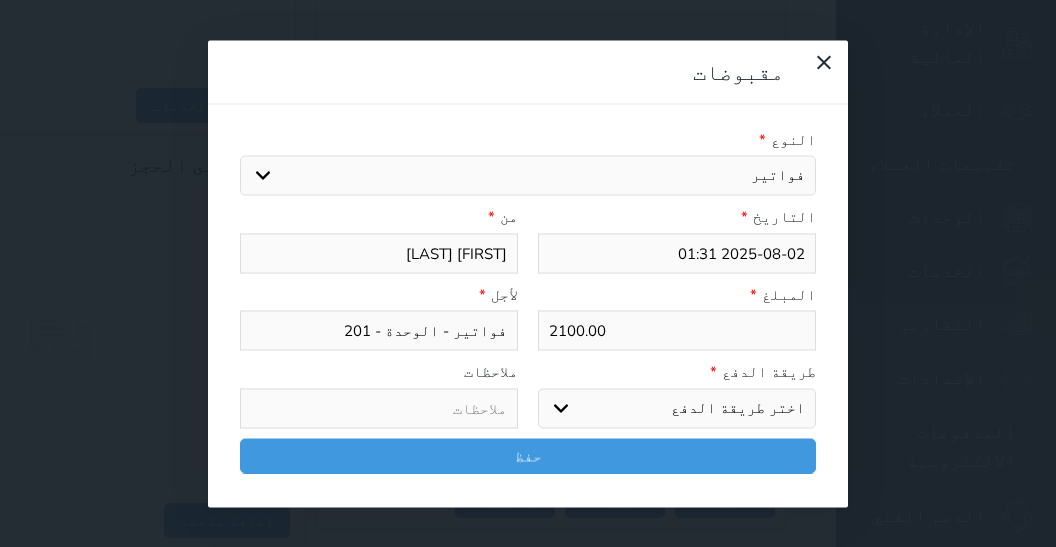 click on "اختر طريقة الدفع   دفع نقدى   تحويل بنكى   مدى   بطاقة ائتمان   آجل" at bounding box center (677, 408) 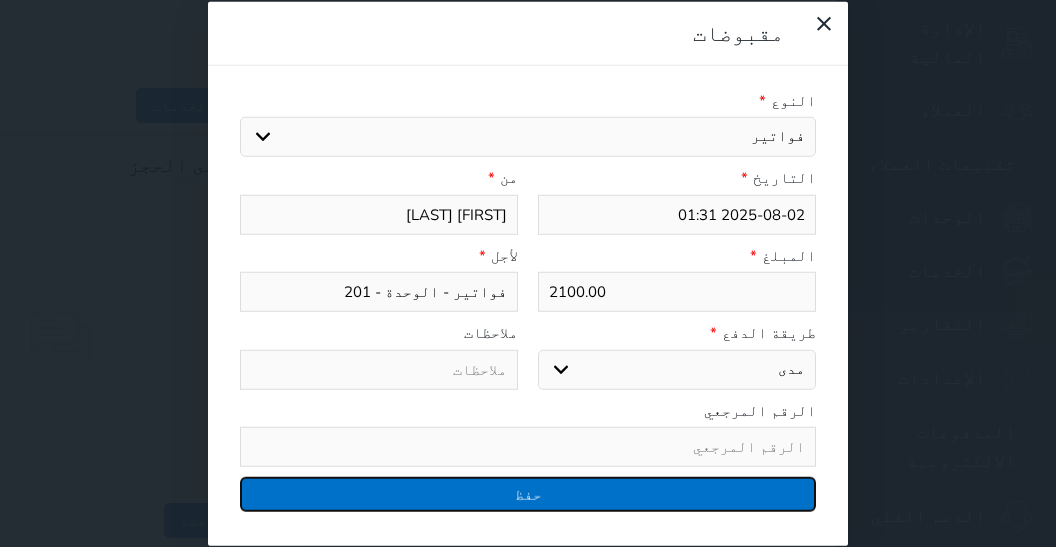 click on "حفظ" at bounding box center [528, 494] 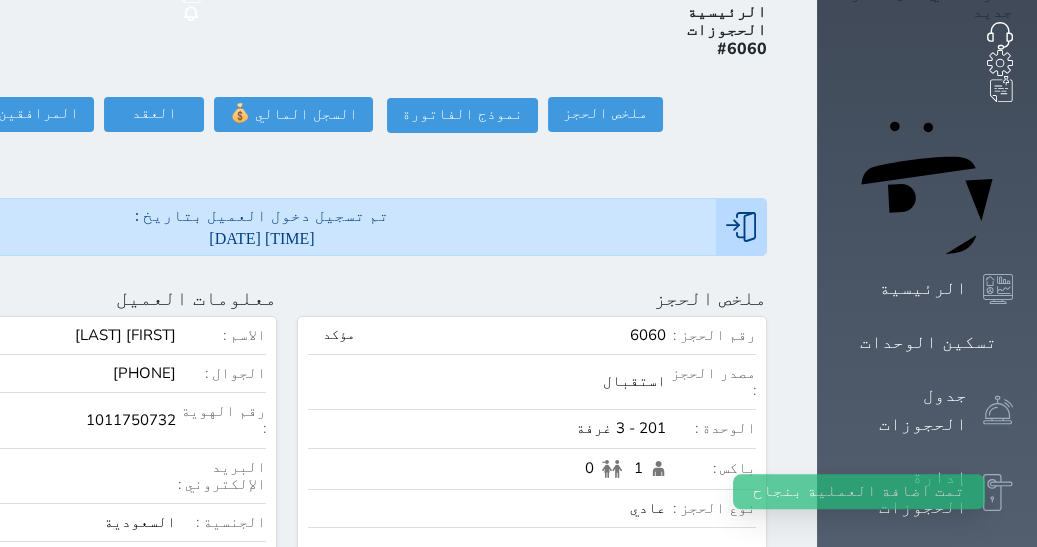 scroll, scrollTop: 0, scrollLeft: 0, axis: both 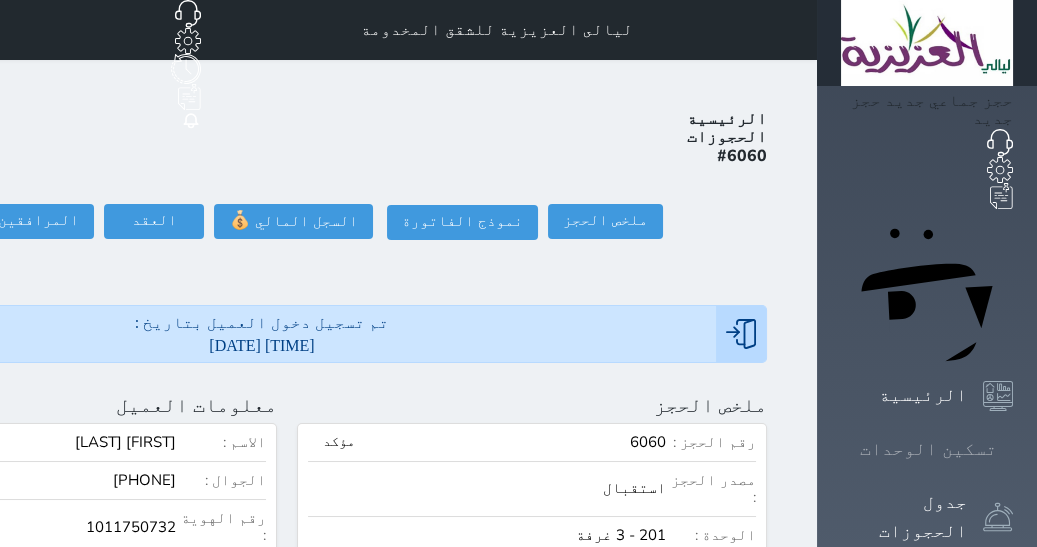 click on "تسكين الوحدات" at bounding box center (927, 449) 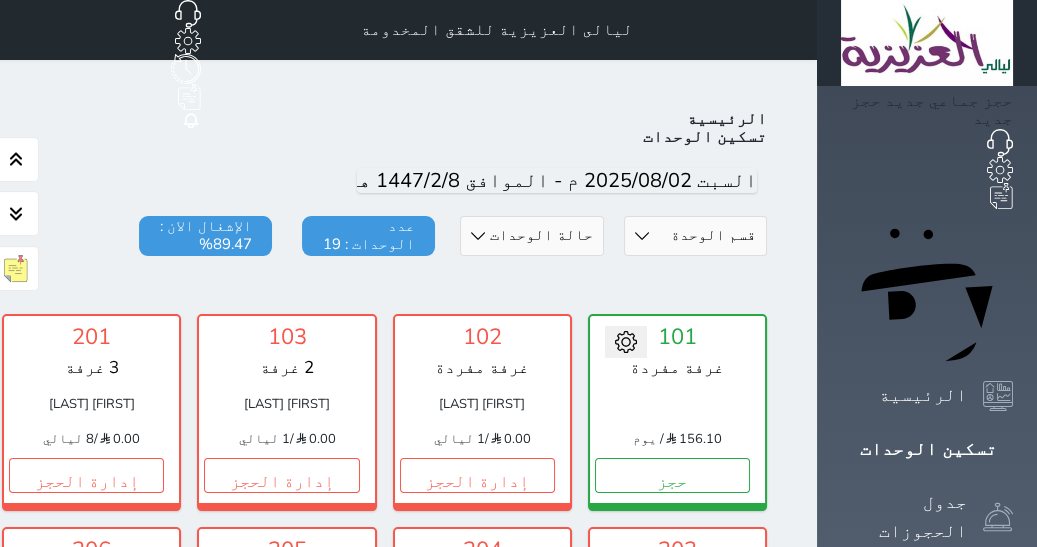 scroll, scrollTop: 77, scrollLeft: 0, axis: vertical 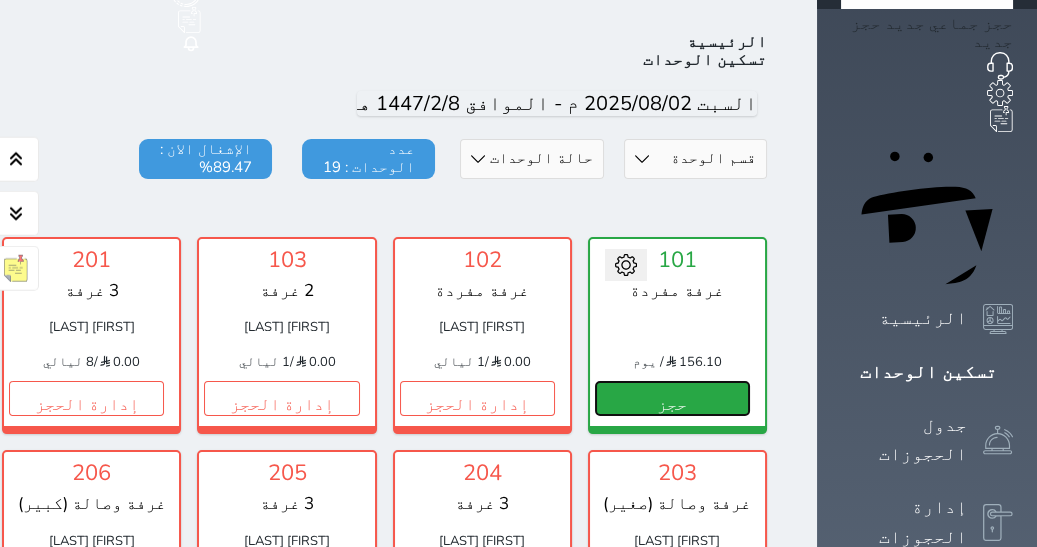 click on "حجز" at bounding box center [672, 398] 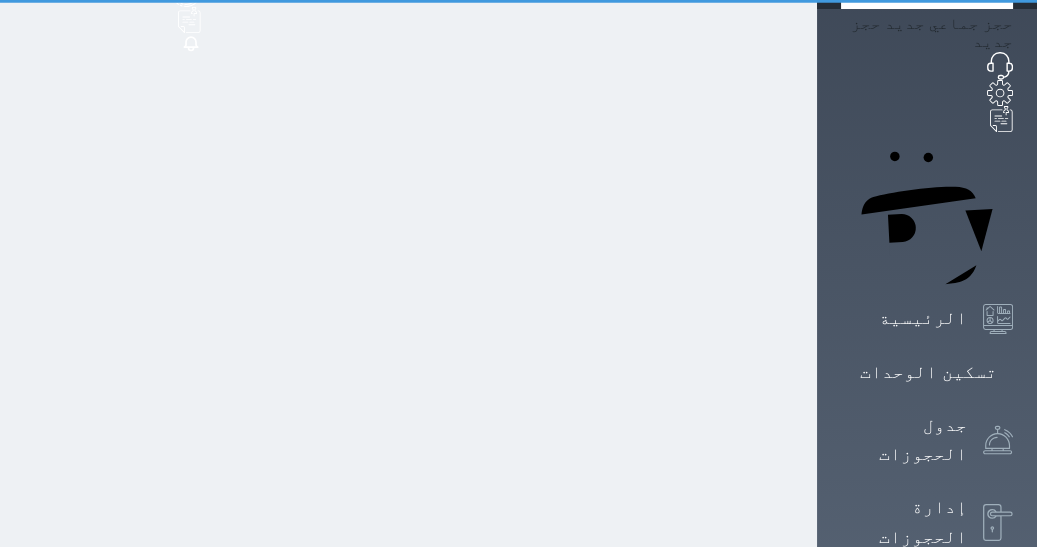 scroll, scrollTop: 5, scrollLeft: 0, axis: vertical 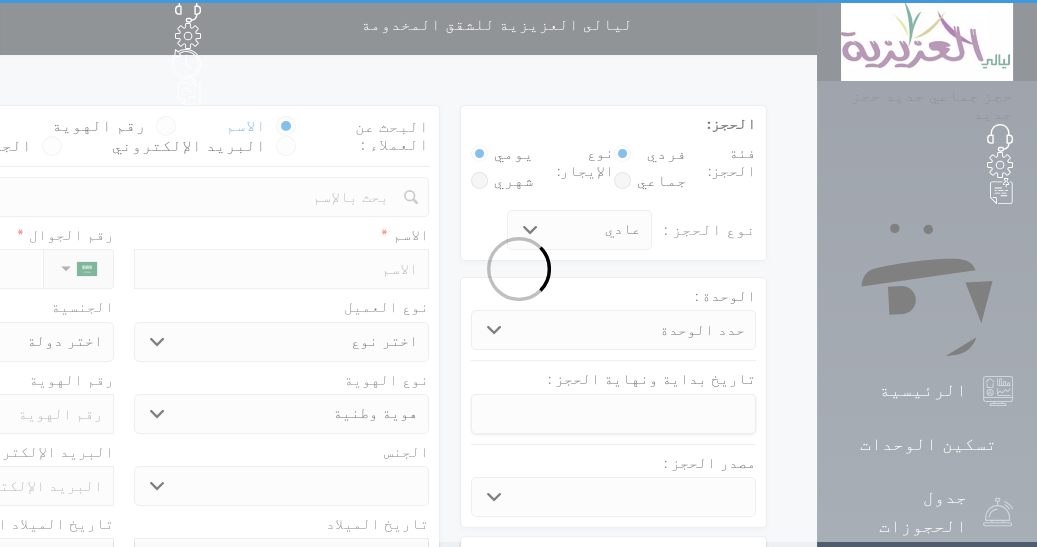 select 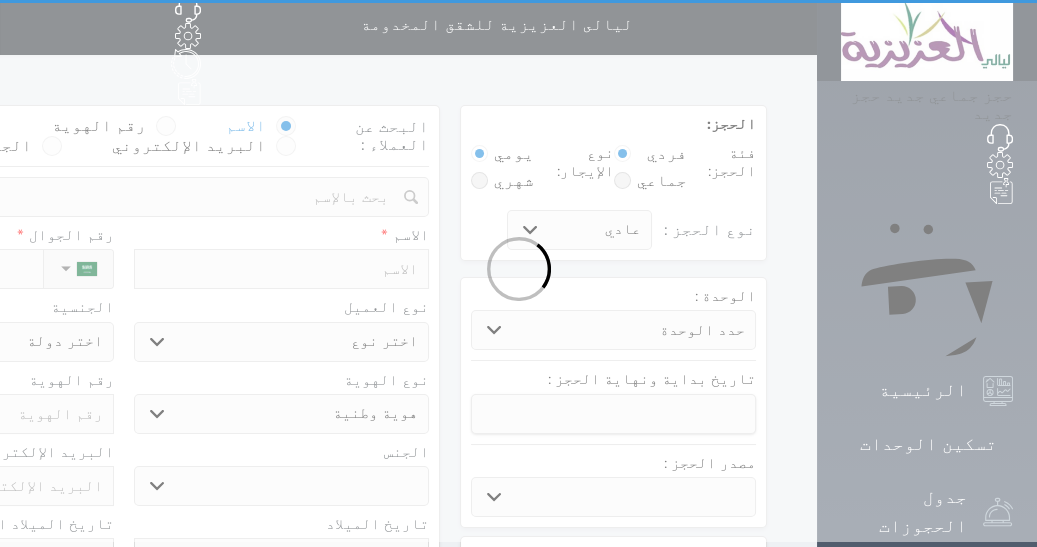 select on "2005" 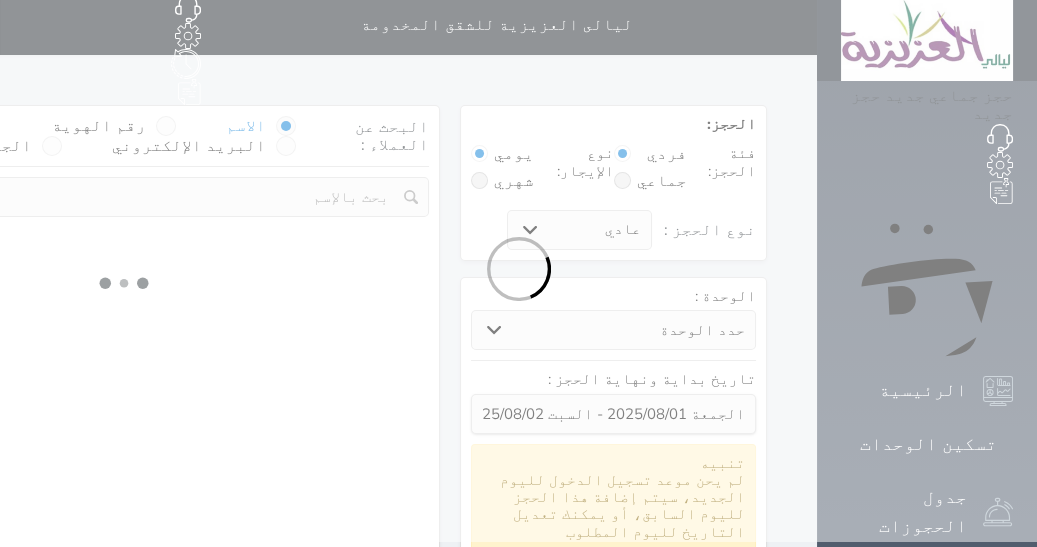 select 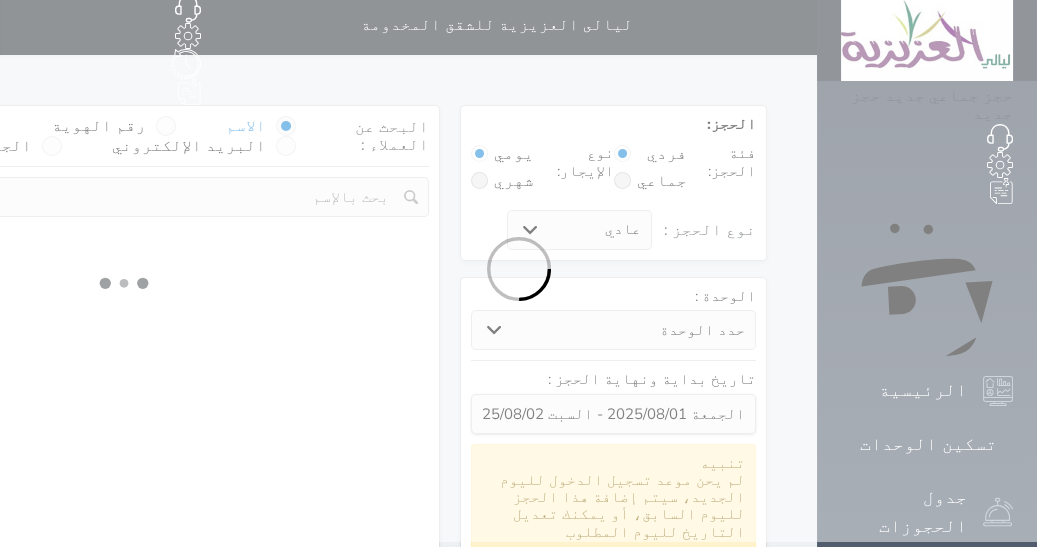 scroll, scrollTop: 0, scrollLeft: 0, axis: both 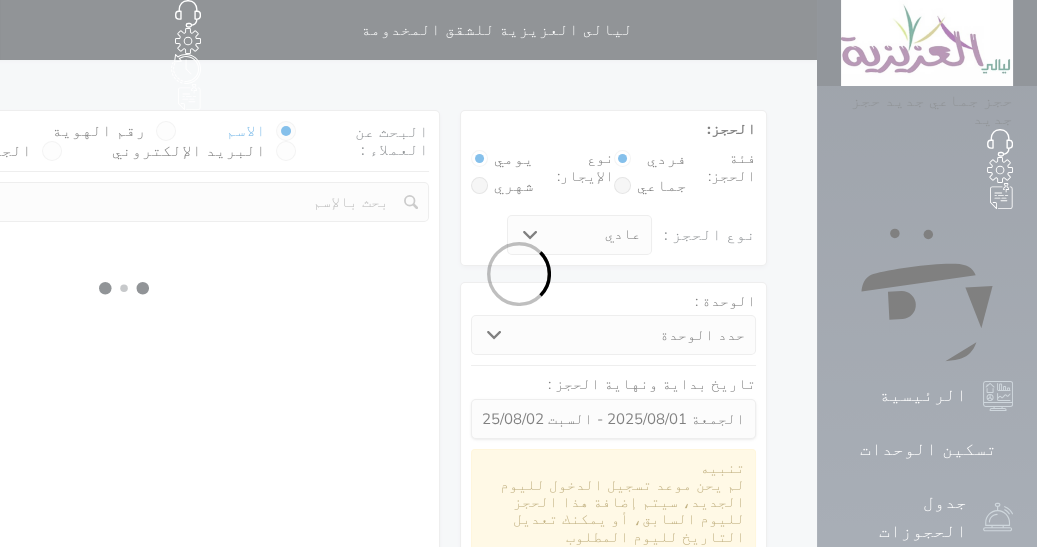 select on "1" 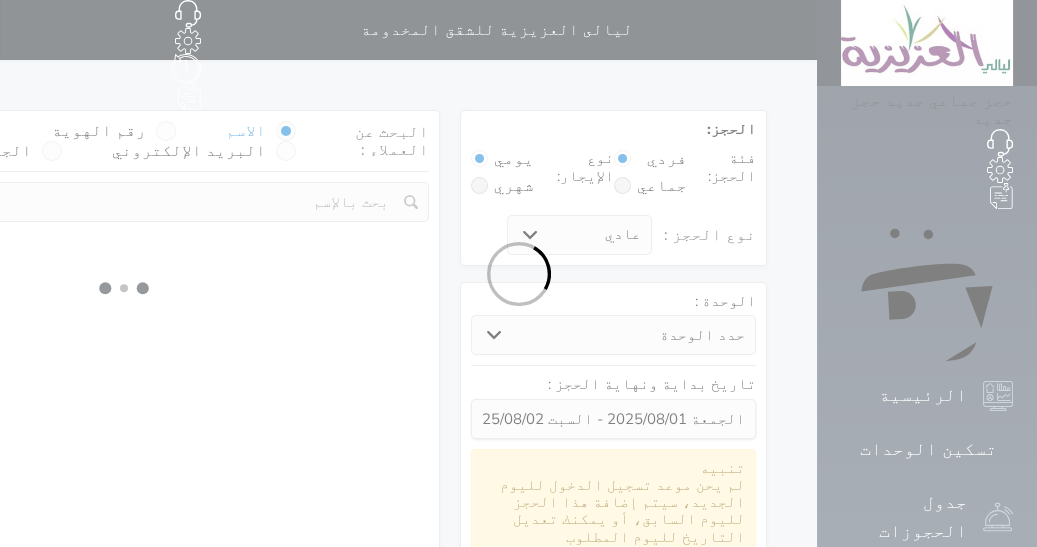 select on "113" 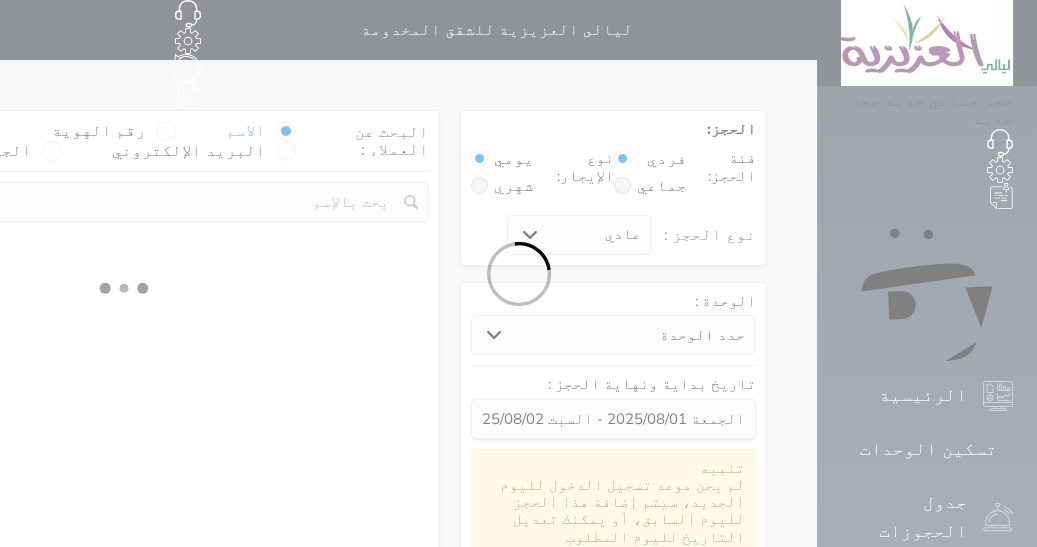 select on "1" 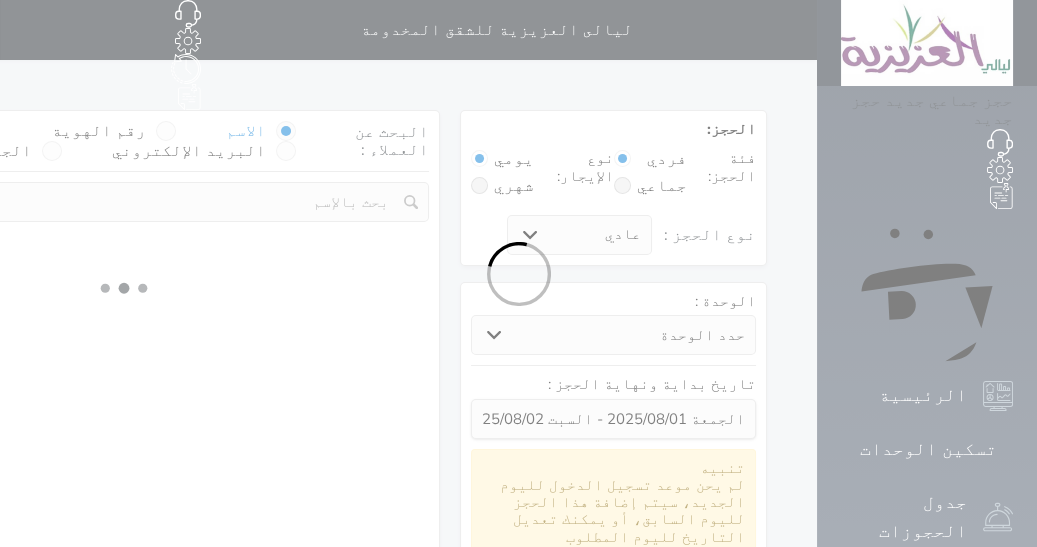 select 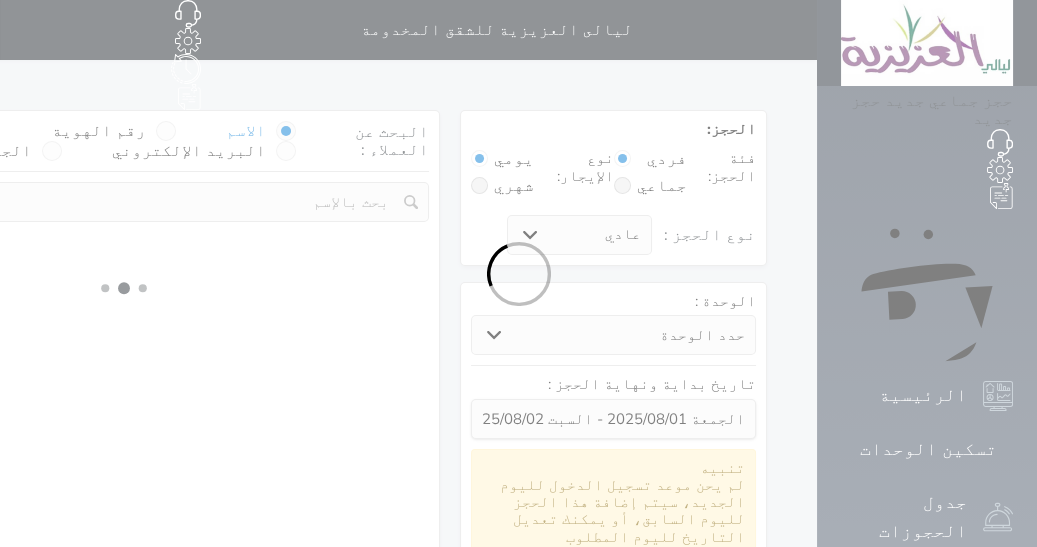 select on "7" 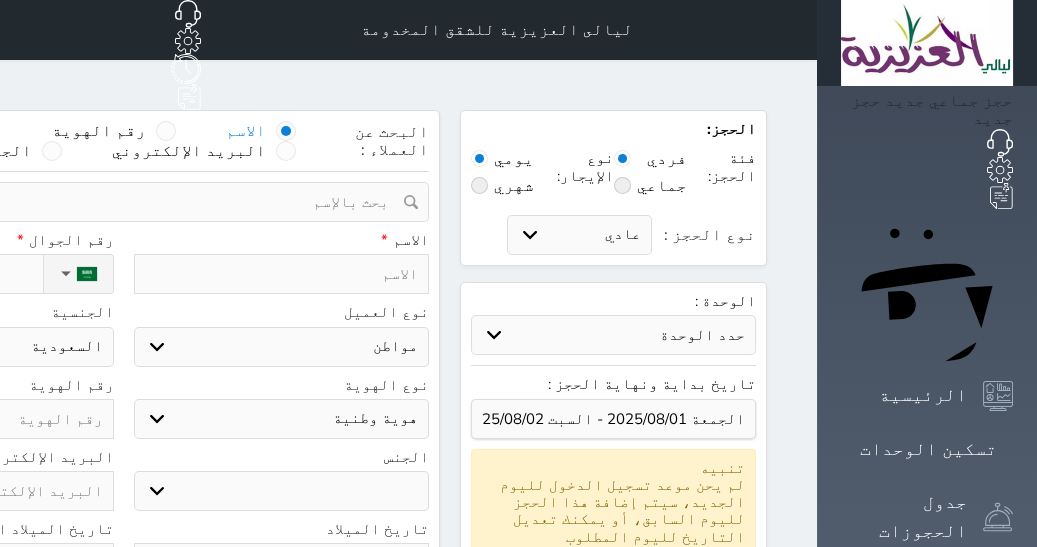 select 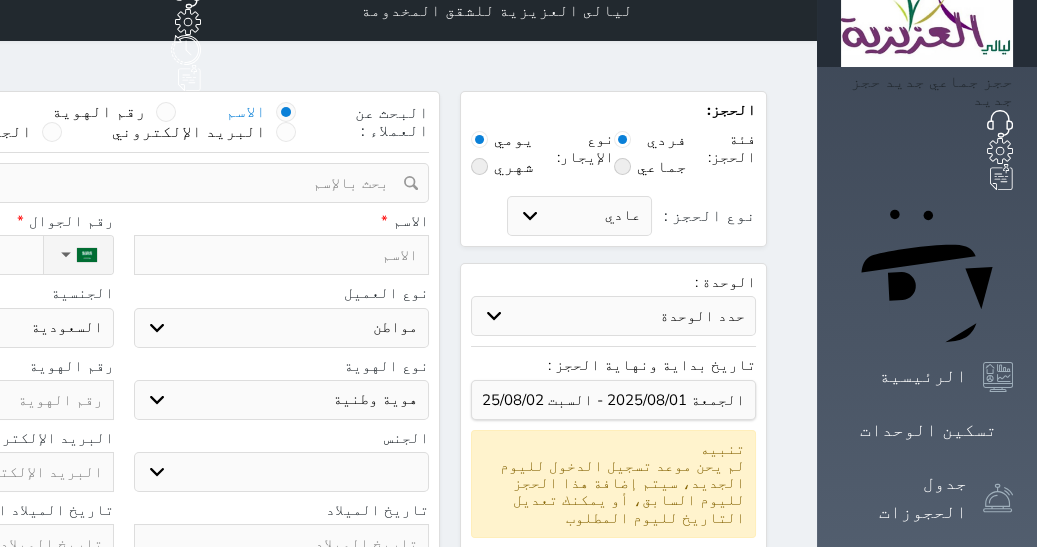 scroll, scrollTop: 0, scrollLeft: 0, axis: both 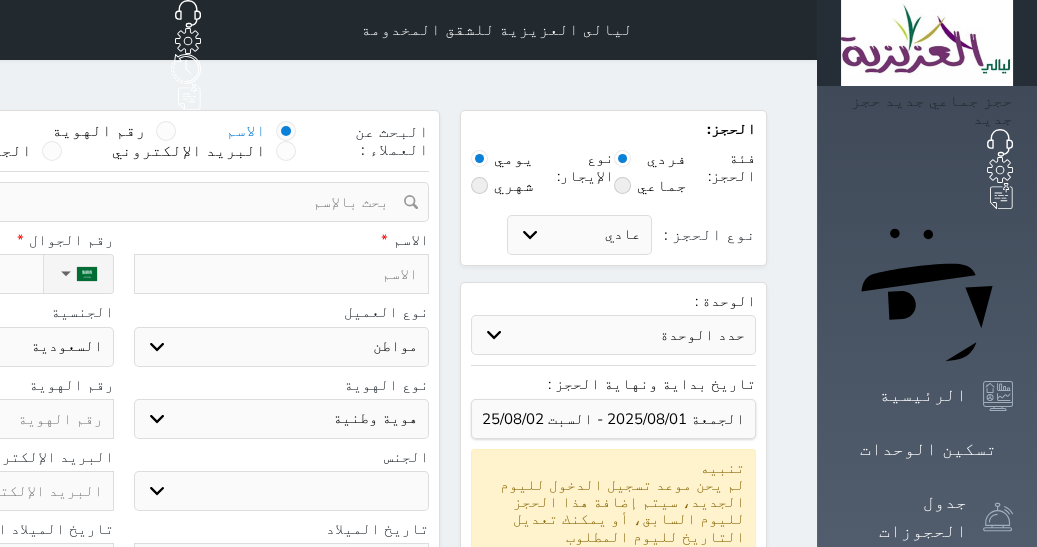 click at bounding box center [282, 274] 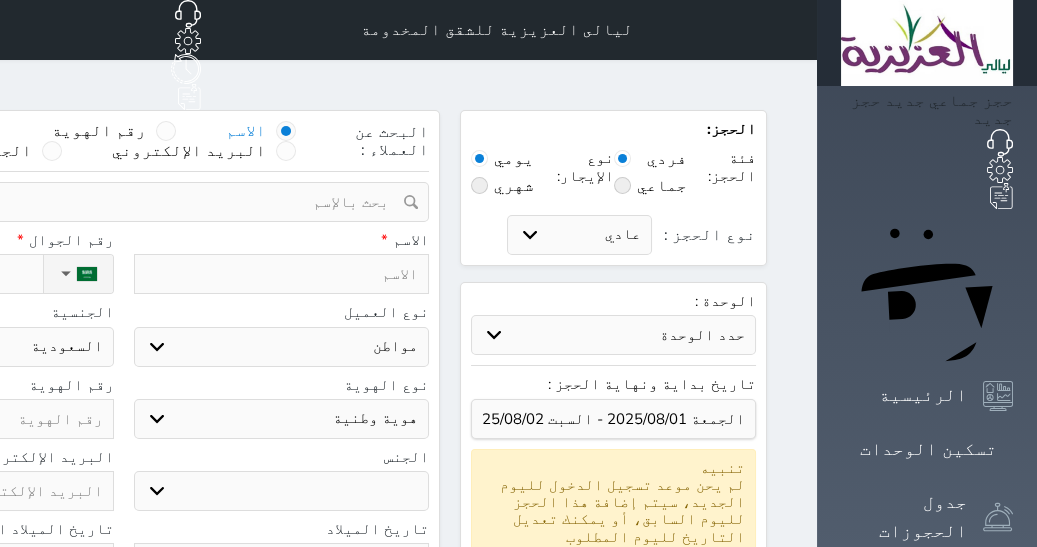 type on "ع" 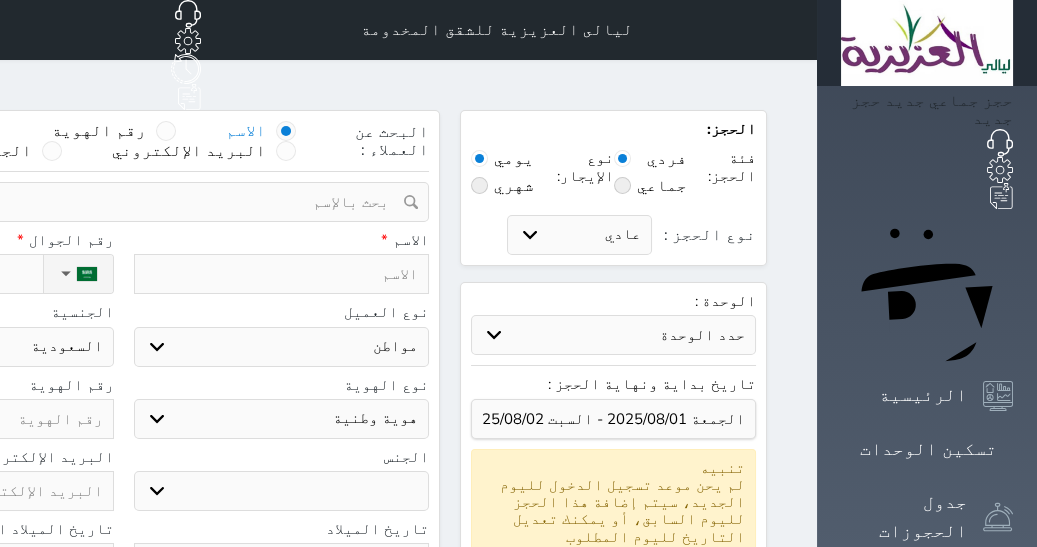 select 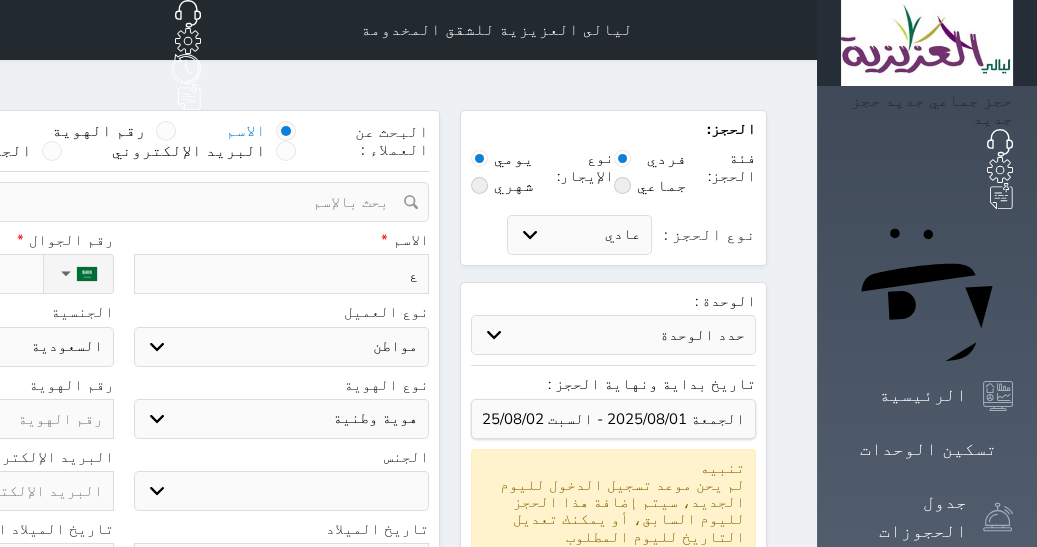 type on "عل" 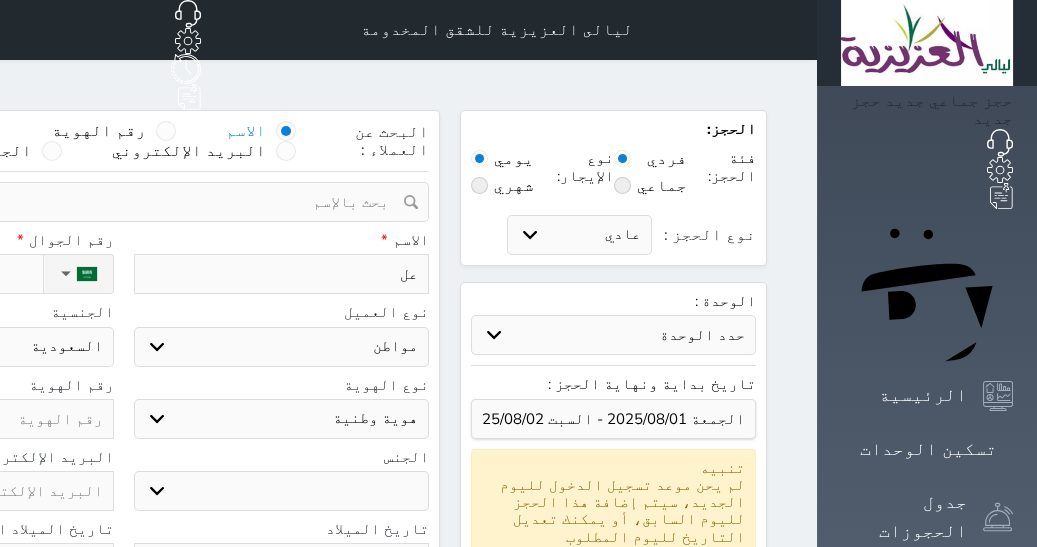 select 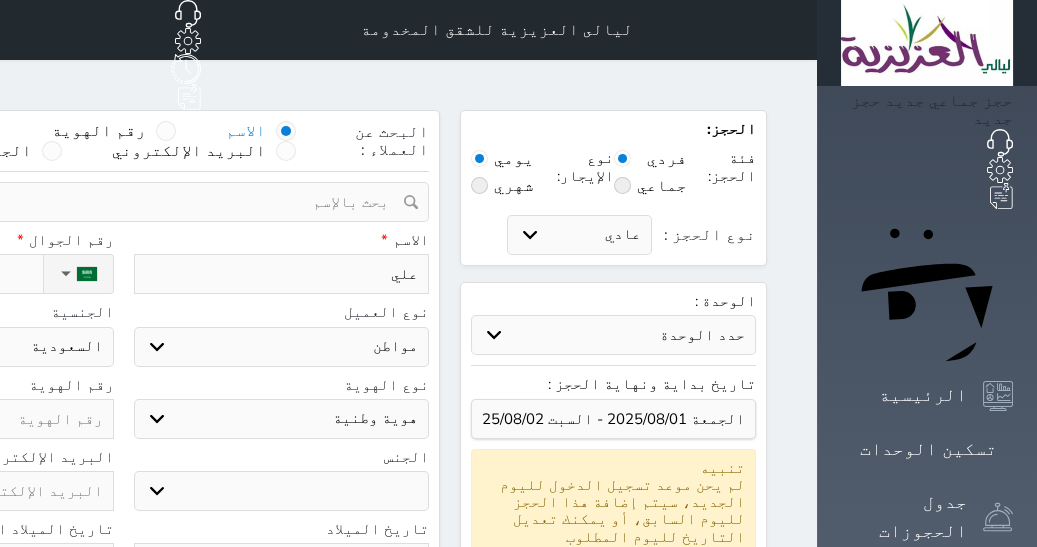 type on "علي" 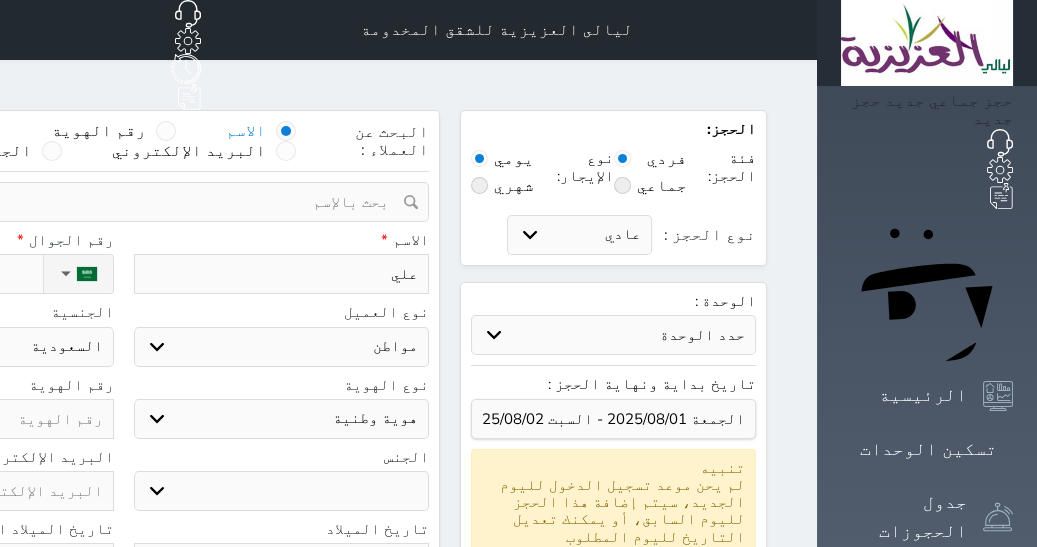 type on "علي م" 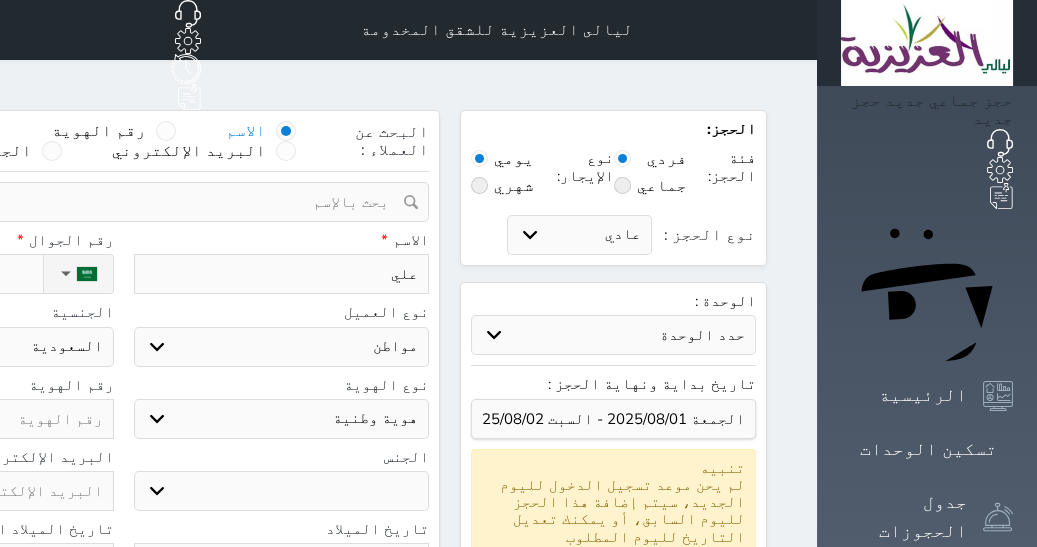 select 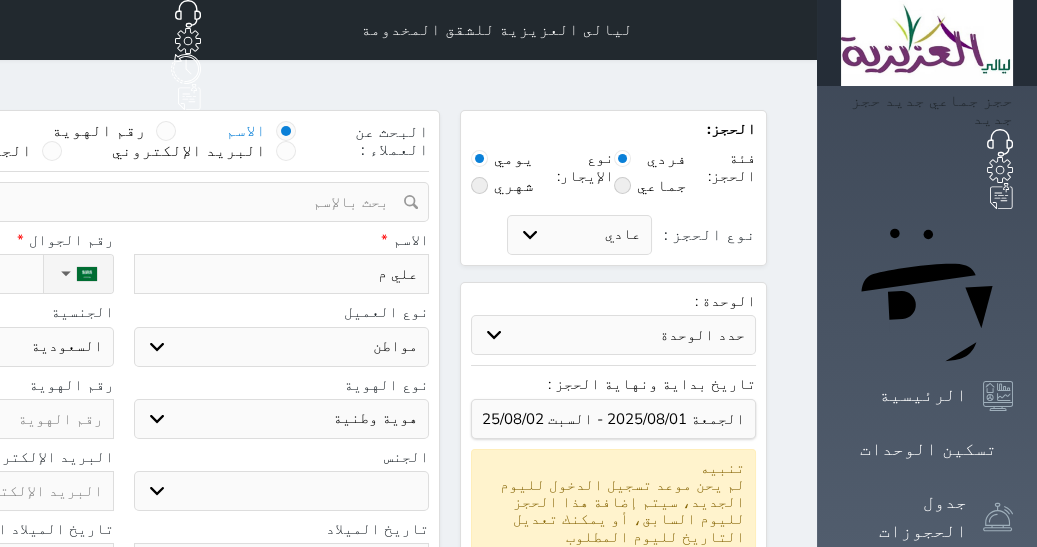 type on "[FIRST] [LAST]" 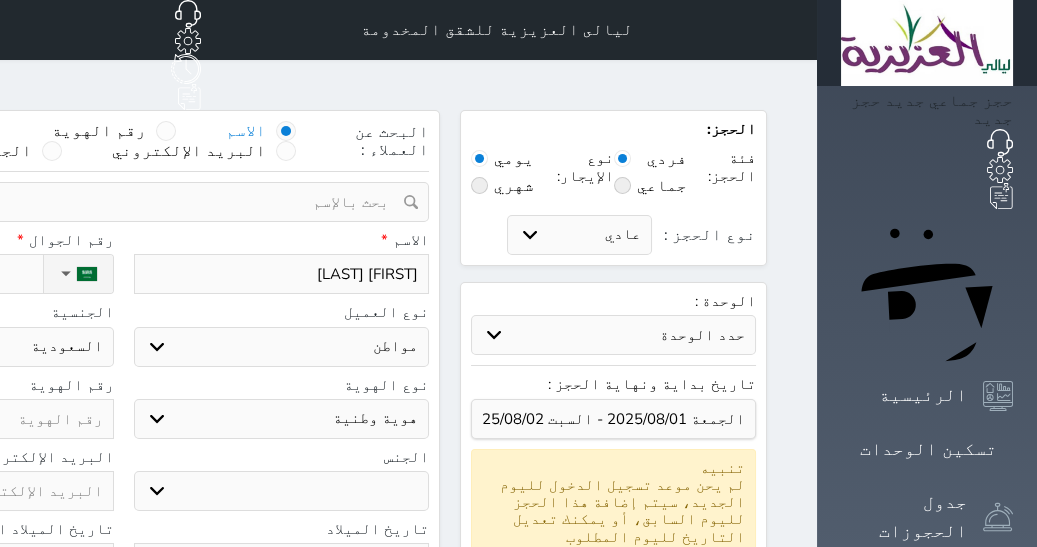 type on "[FIRST] [LAST]" 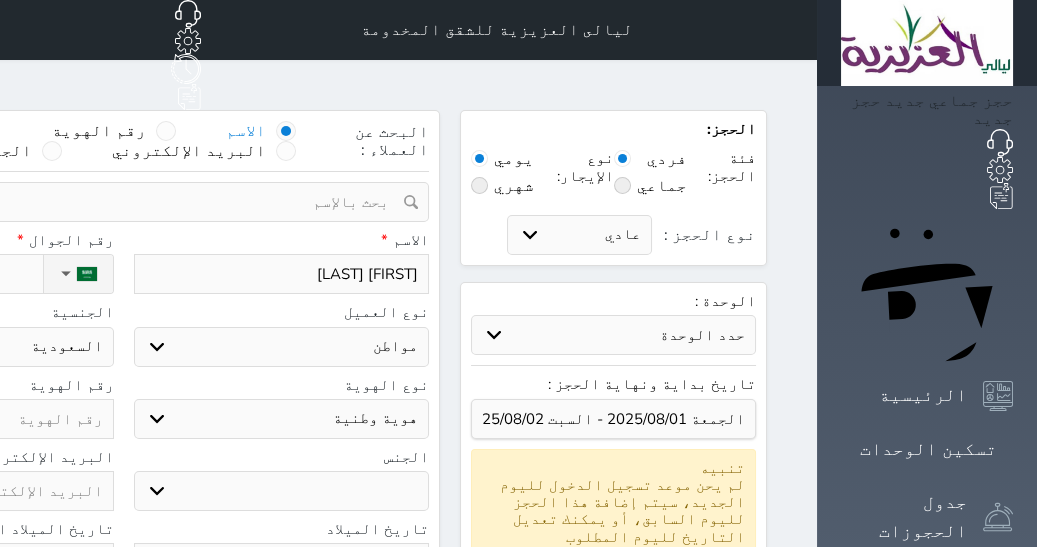 type on "[FIRST] [LAST]" 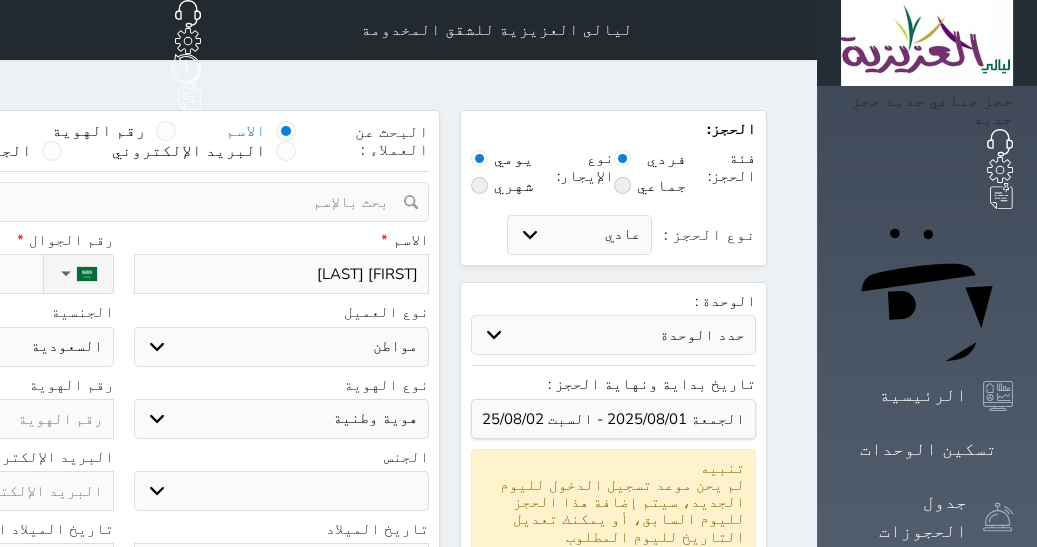 select 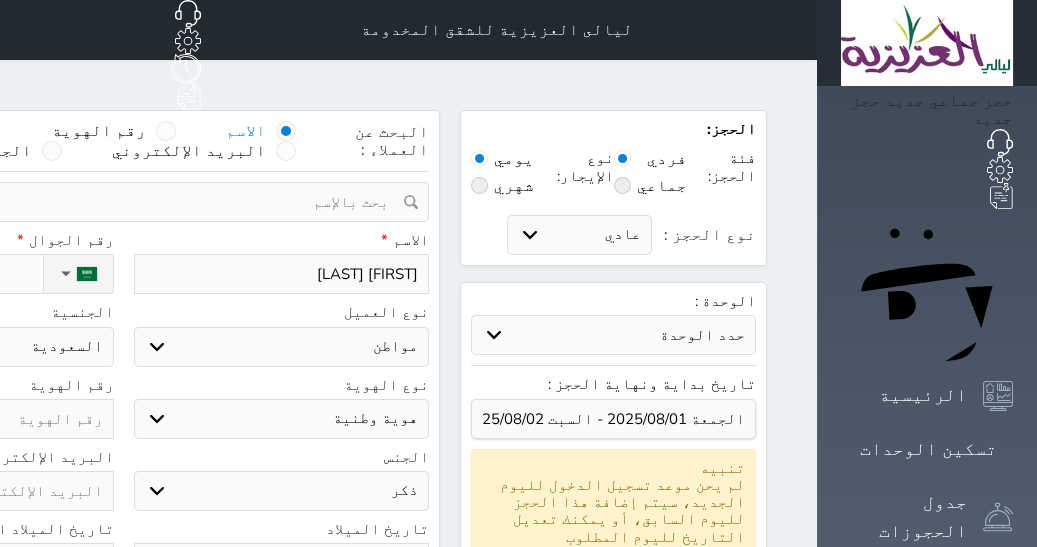 click on "نوع الحجز :" at bounding box center (-70, 274) 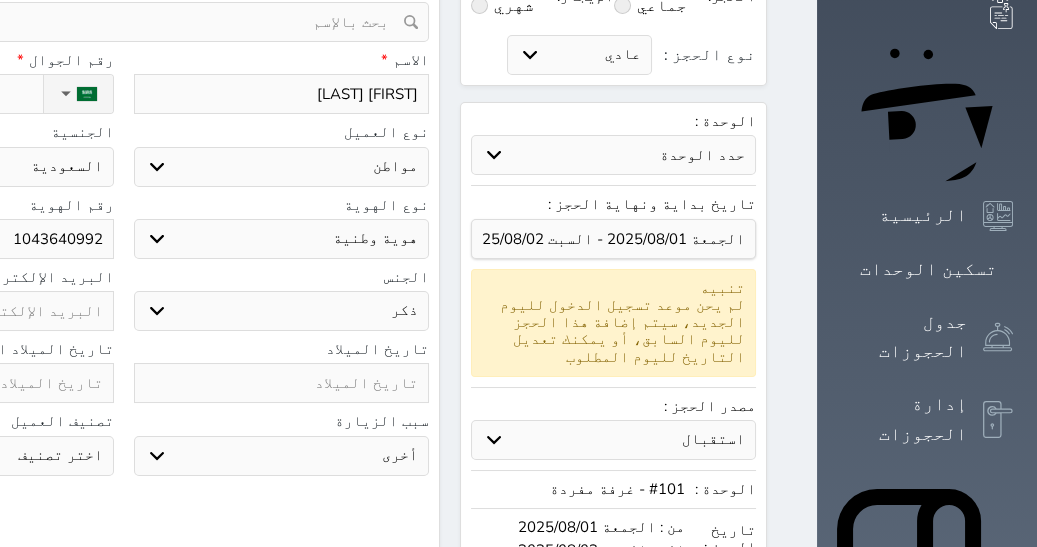 scroll, scrollTop: 195, scrollLeft: 0, axis: vertical 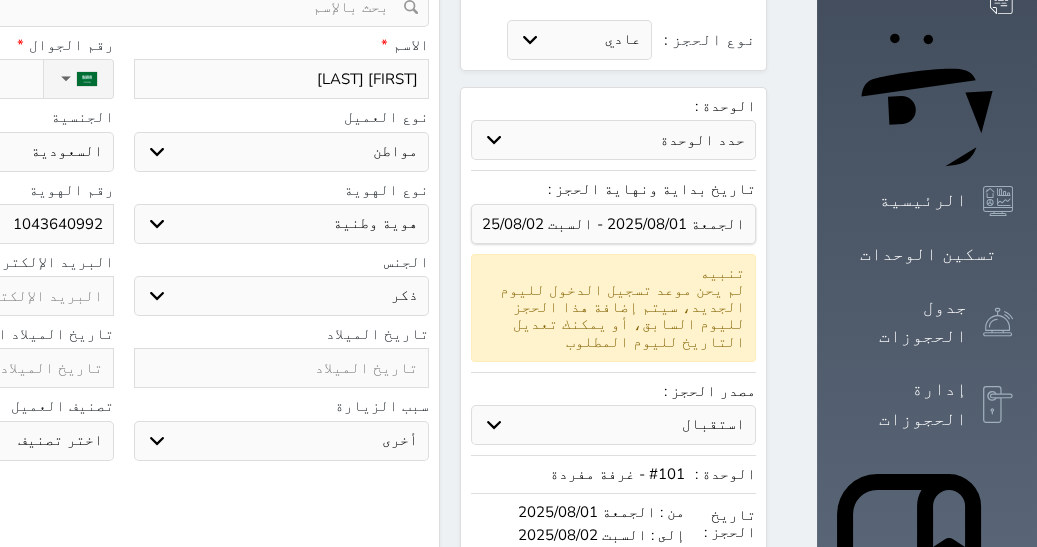 type on "1043640992" 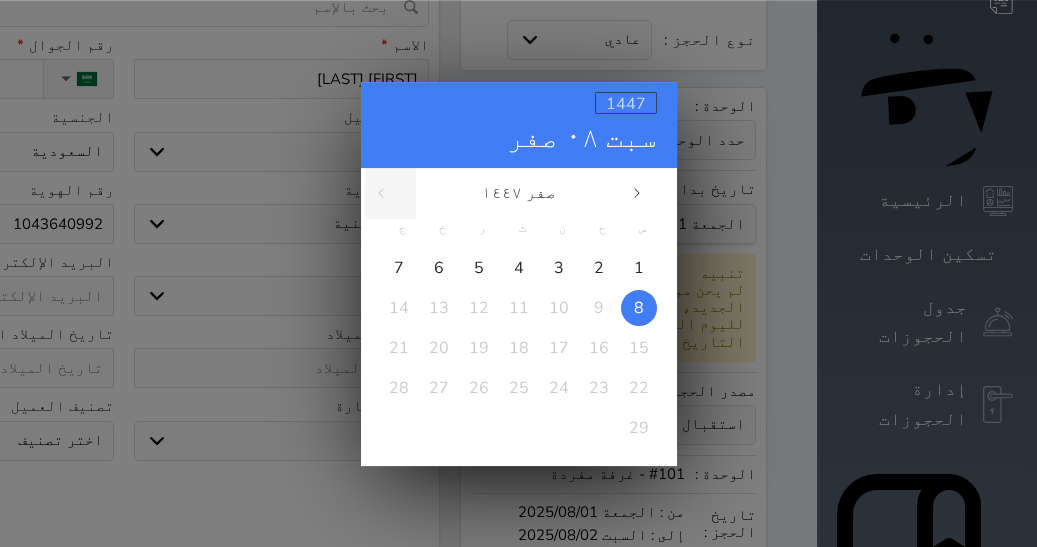 click on "1447" at bounding box center (626, 103) 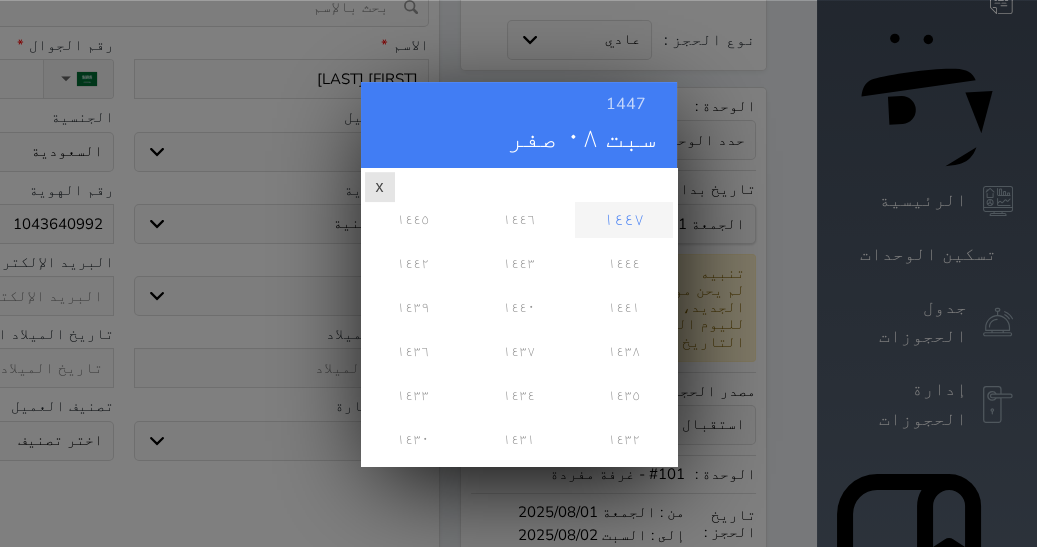 scroll, scrollTop: 0, scrollLeft: 0, axis: both 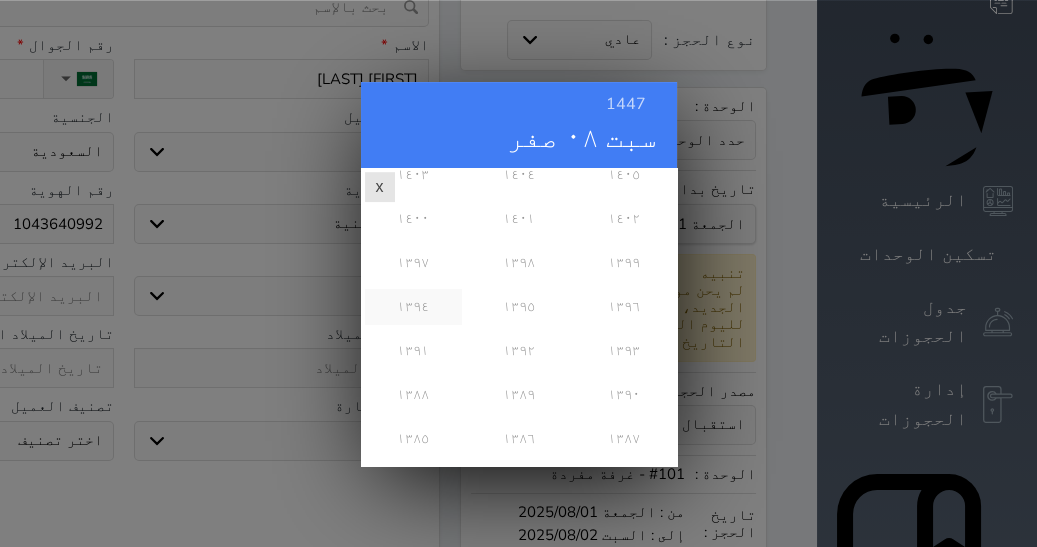click on "١٣٩٤" at bounding box center (413, 306) 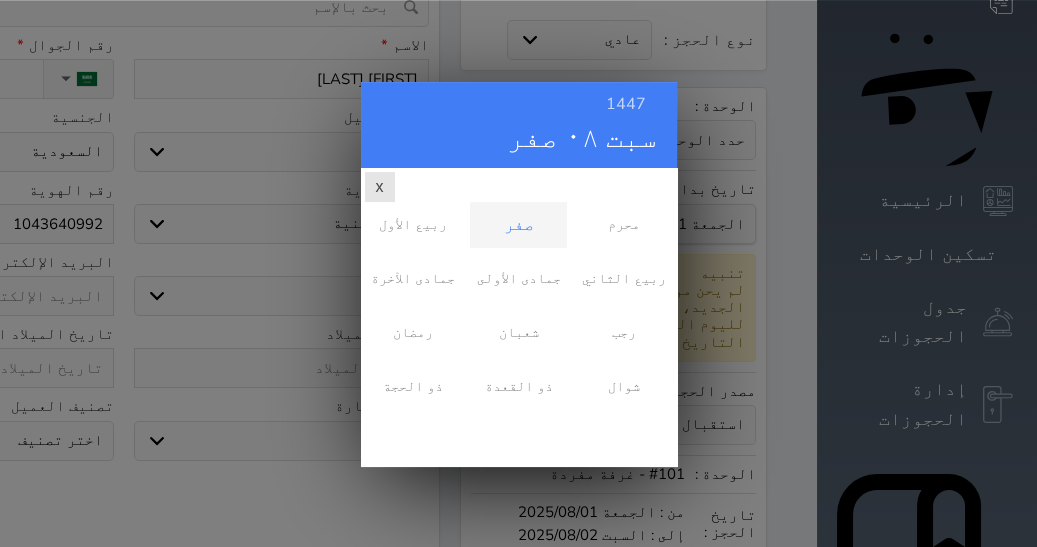 scroll, scrollTop: 0, scrollLeft: 0, axis: both 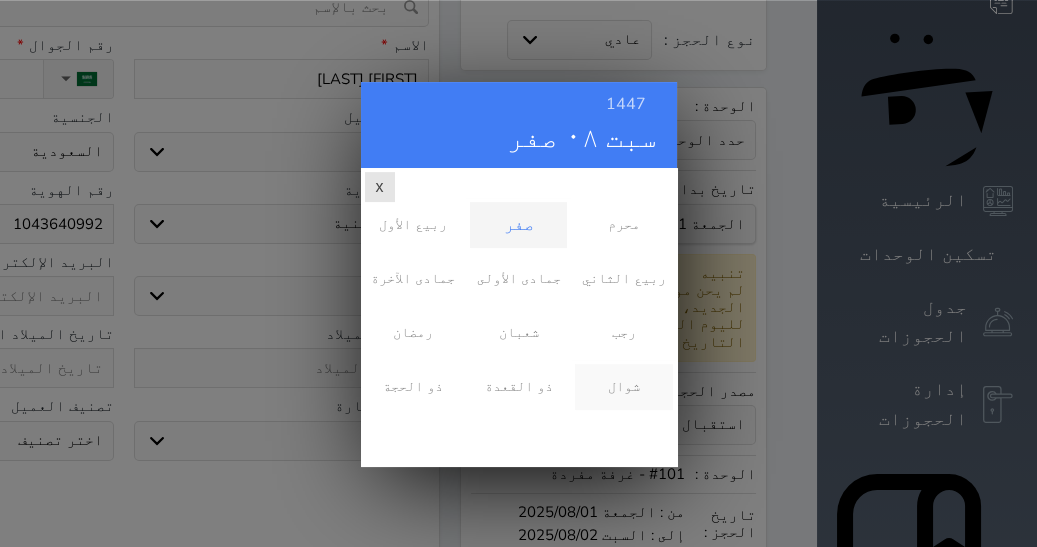click on "شوال" at bounding box center (623, 386) 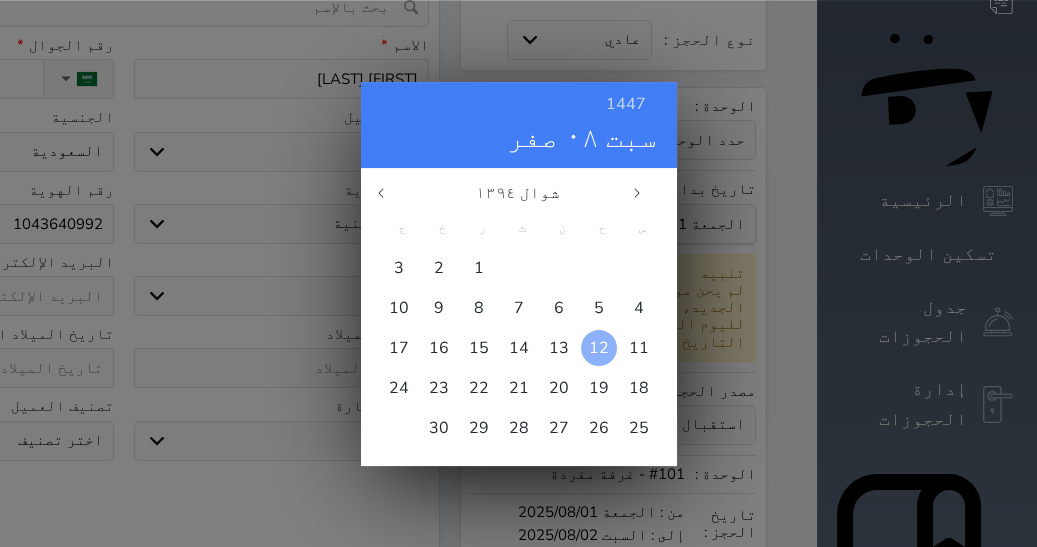 click on "12" at bounding box center (599, 347) 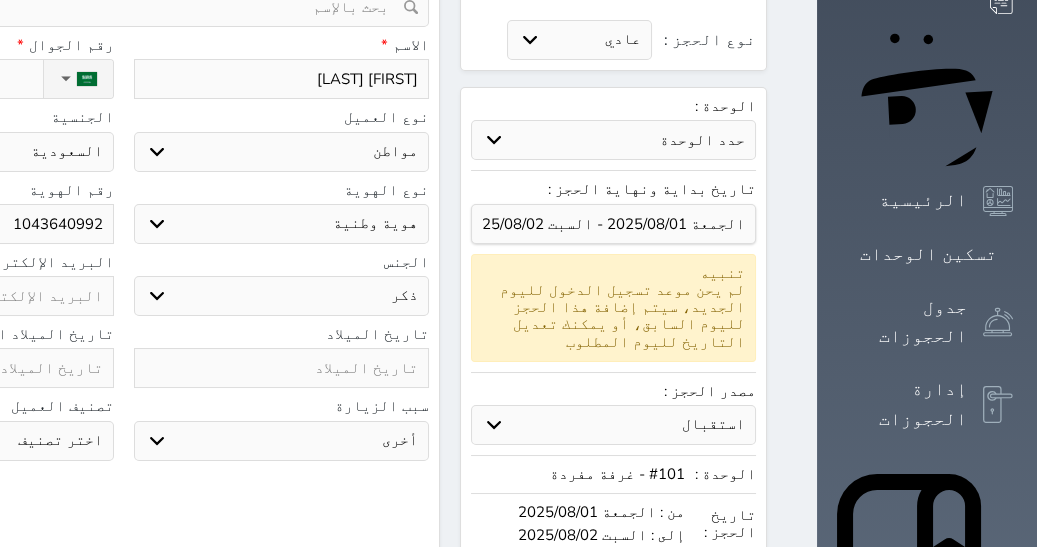 type on "[YEAR]/[MONTH]/[DAY]" 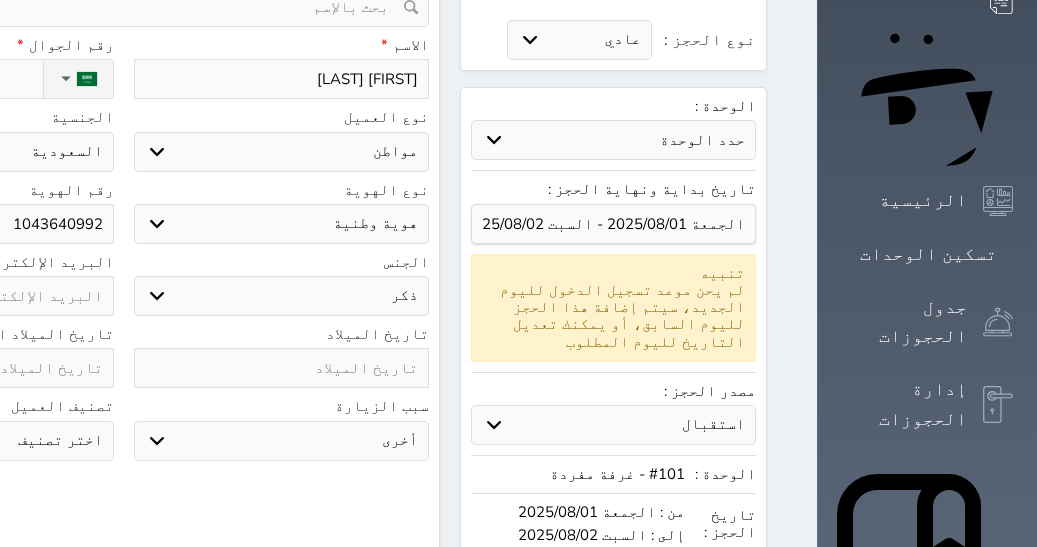 type on "[YEAR]/[MONTH]/[DAY]" 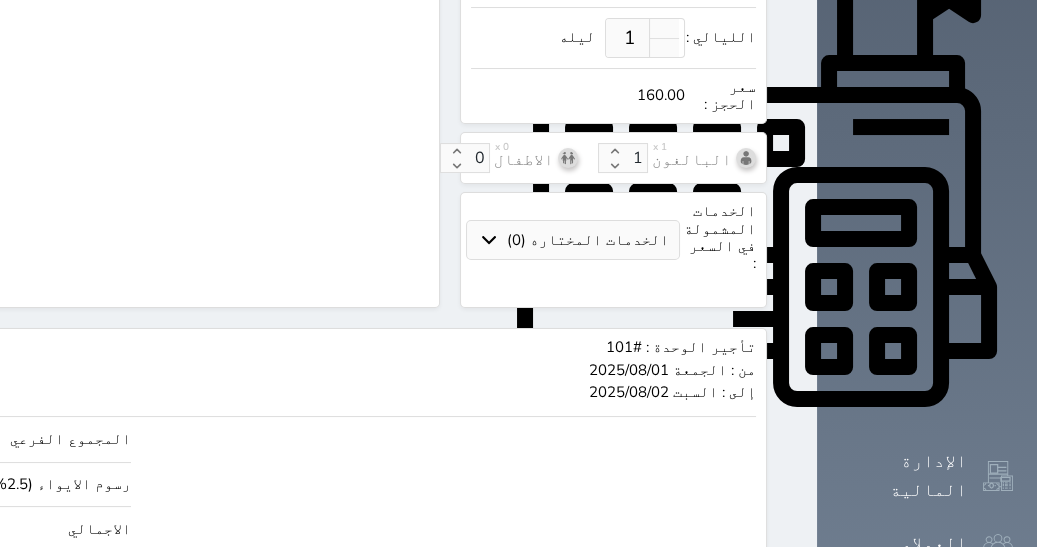 scroll, scrollTop: 835, scrollLeft: 0, axis: vertical 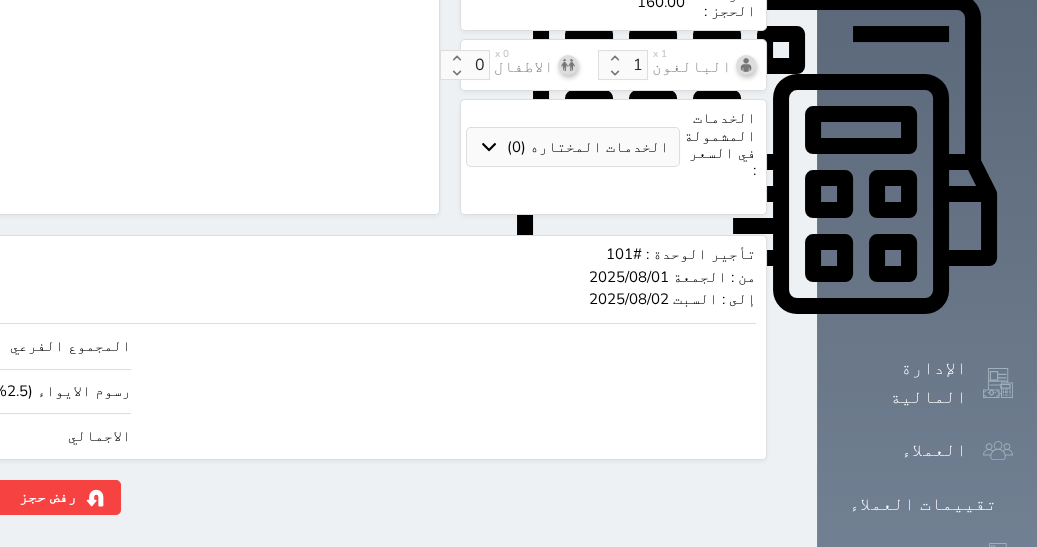 click on "160.00" at bounding box center (-117, 436) 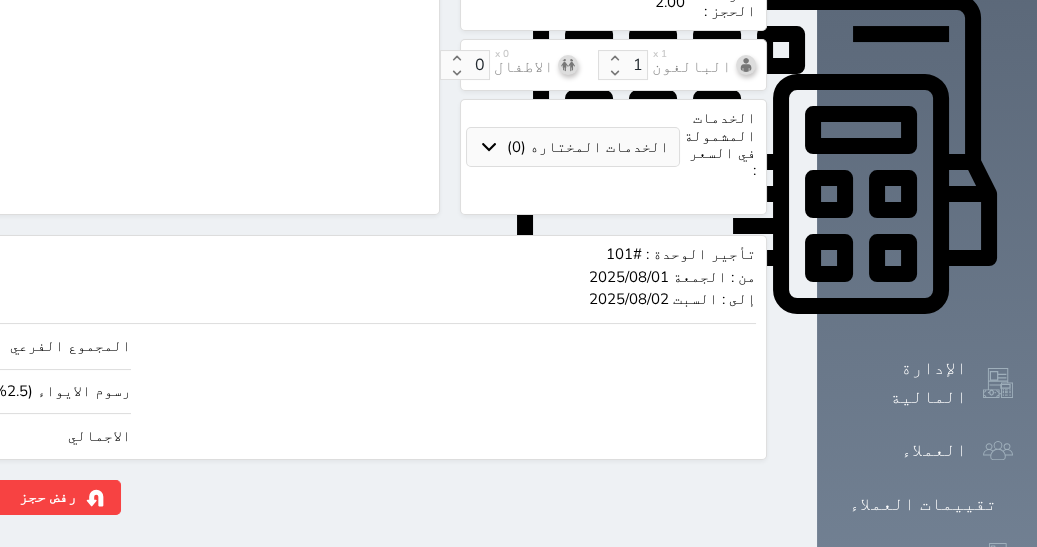 type on "24.39" 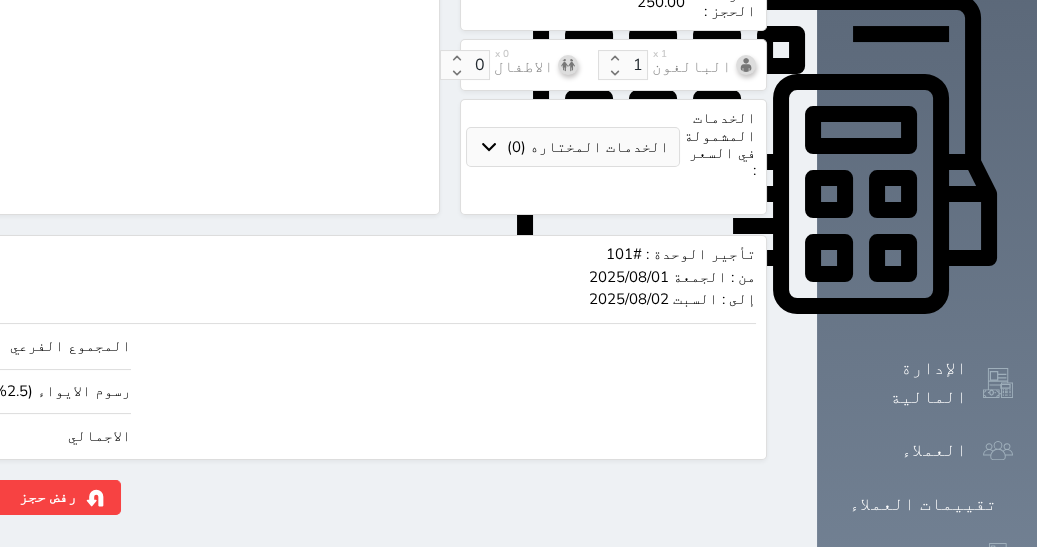 type on "250.00" 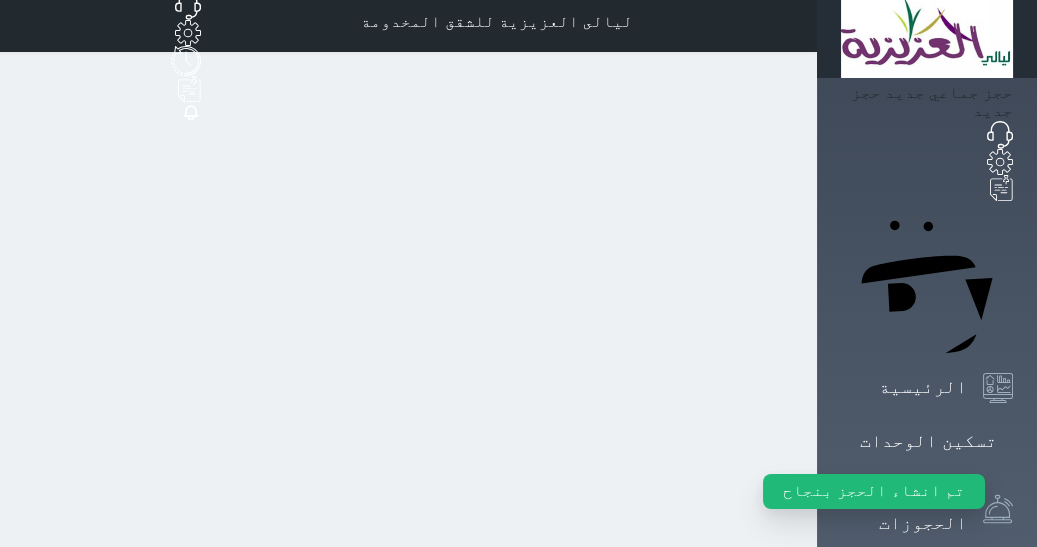 scroll, scrollTop: 0, scrollLeft: 0, axis: both 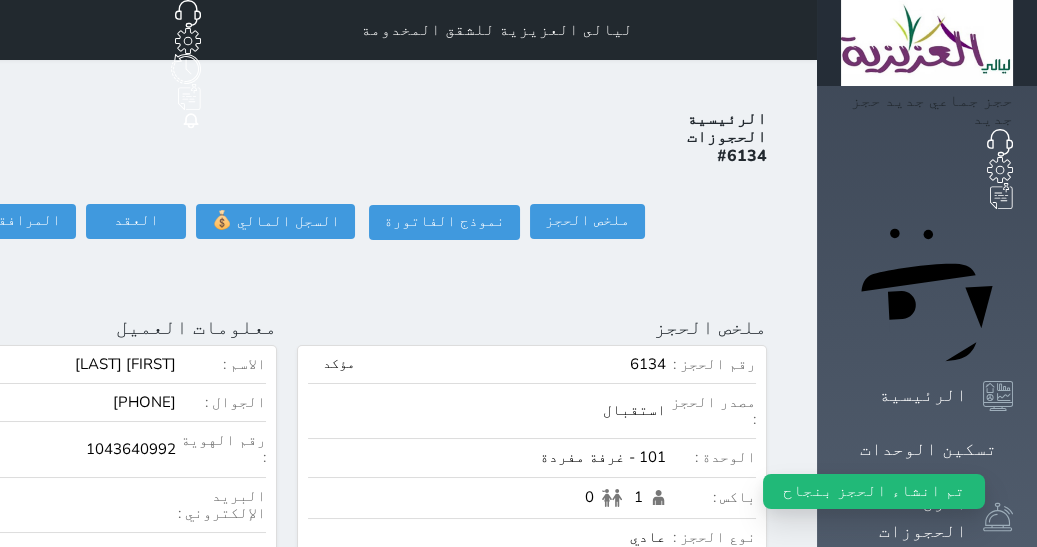 click on "تسجيل دخول" at bounding box center [-126, 221] 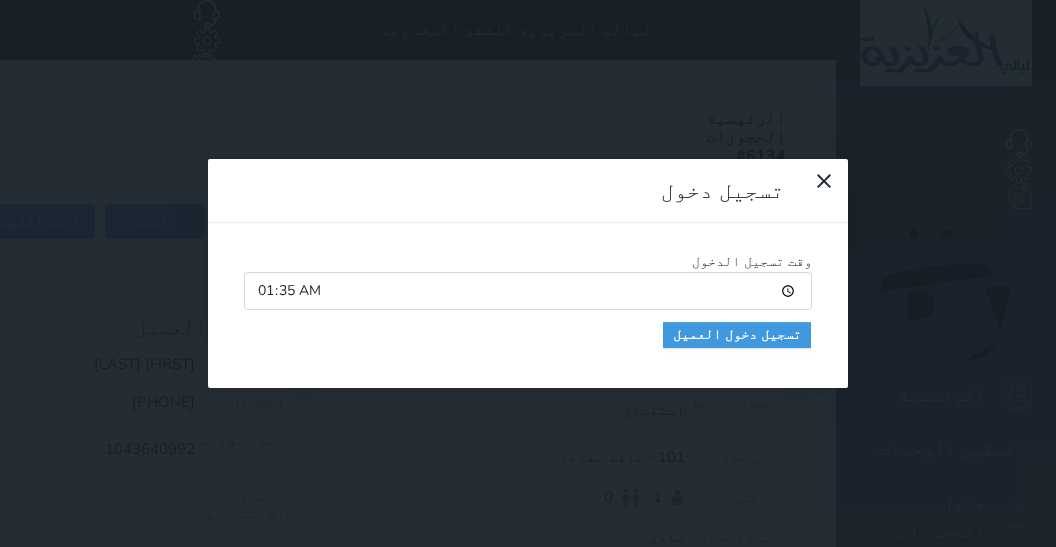 click on "01:35" at bounding box center (528, 291) 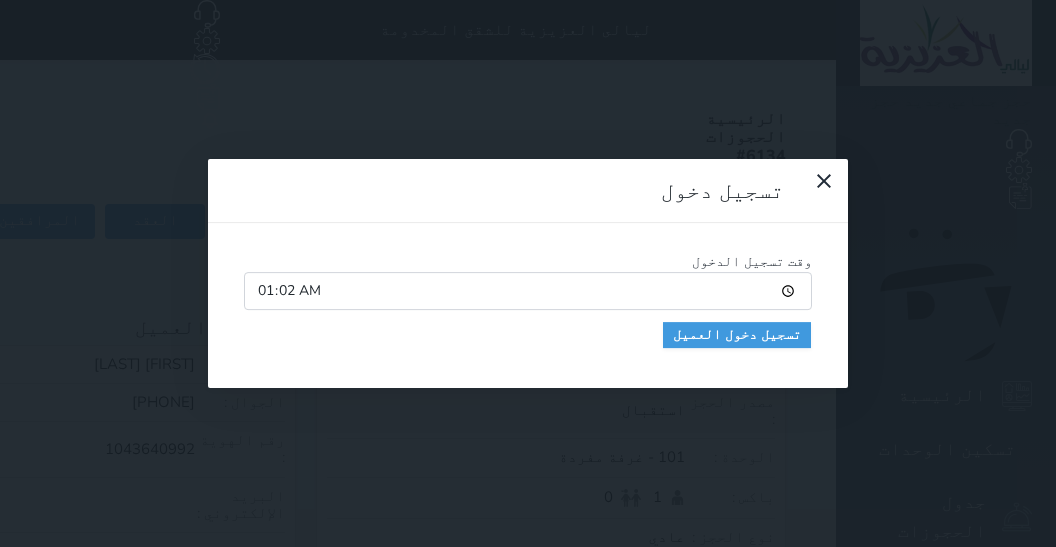 type on "01:24" 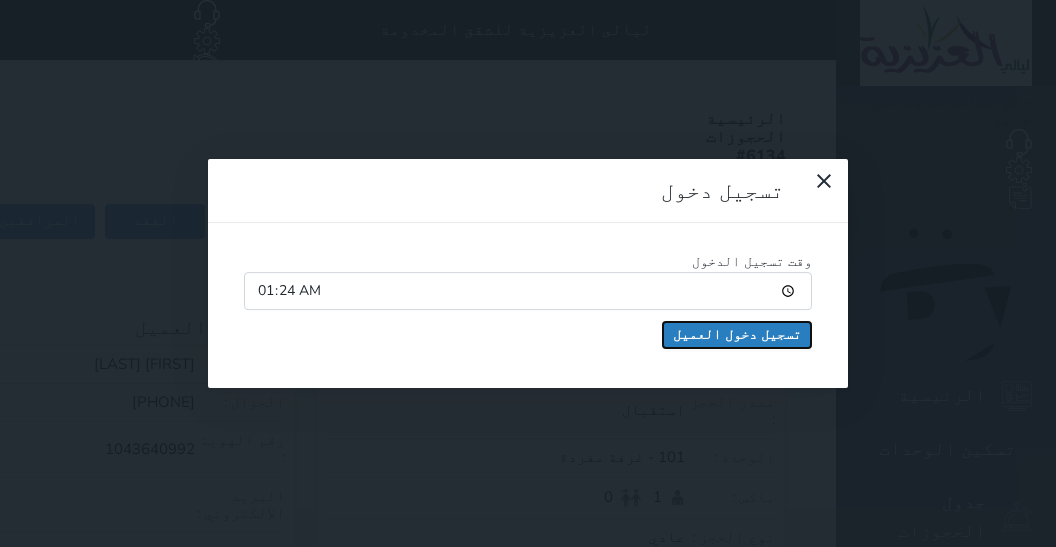 click on "تسجيل دخول العميل" at bounding box center (737, 335) 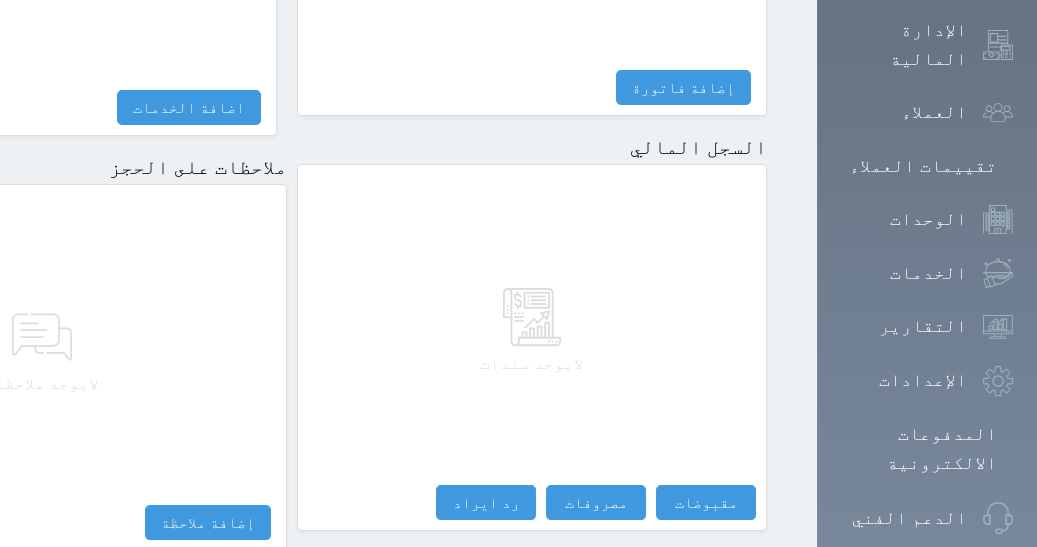 scroll, scrollTop: 1175, scrollLeft: 0, axis: vertical 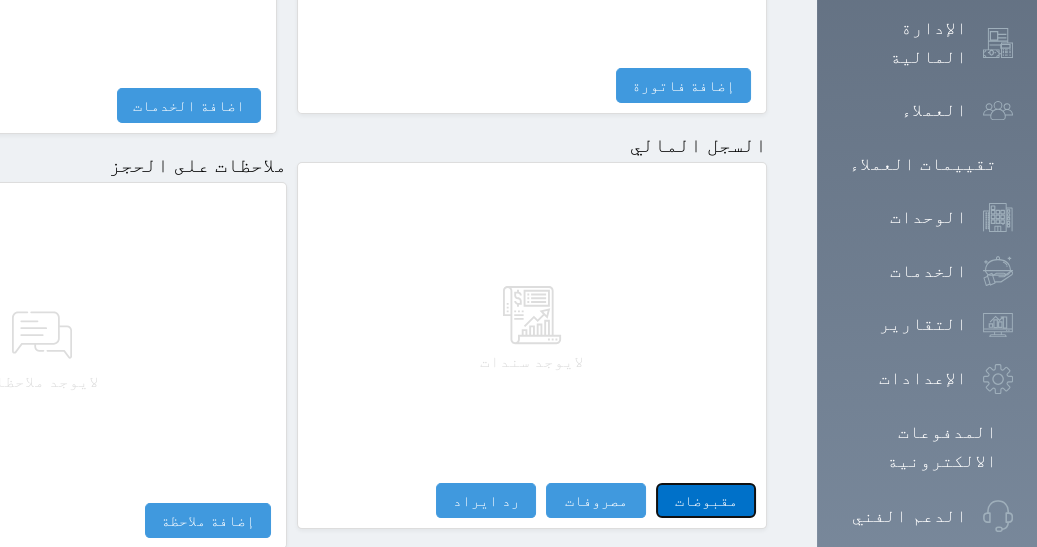 click on "مقبوضات" at bounding box center [706, 500] 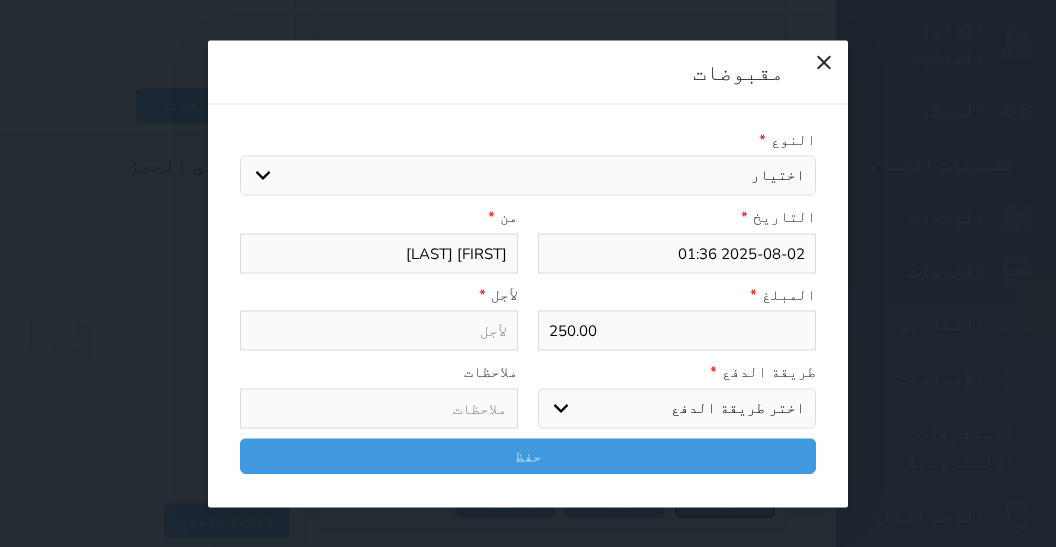 select 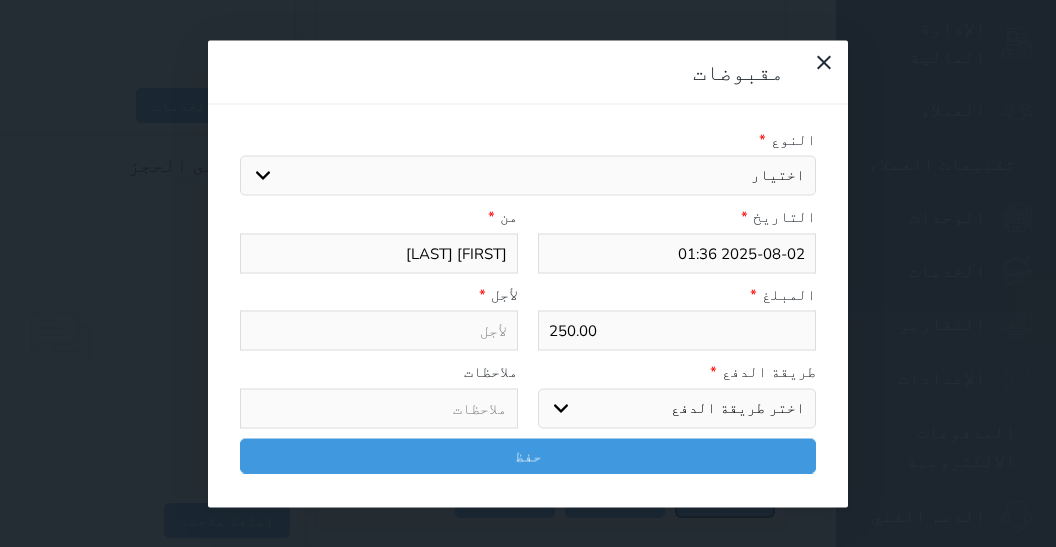 select 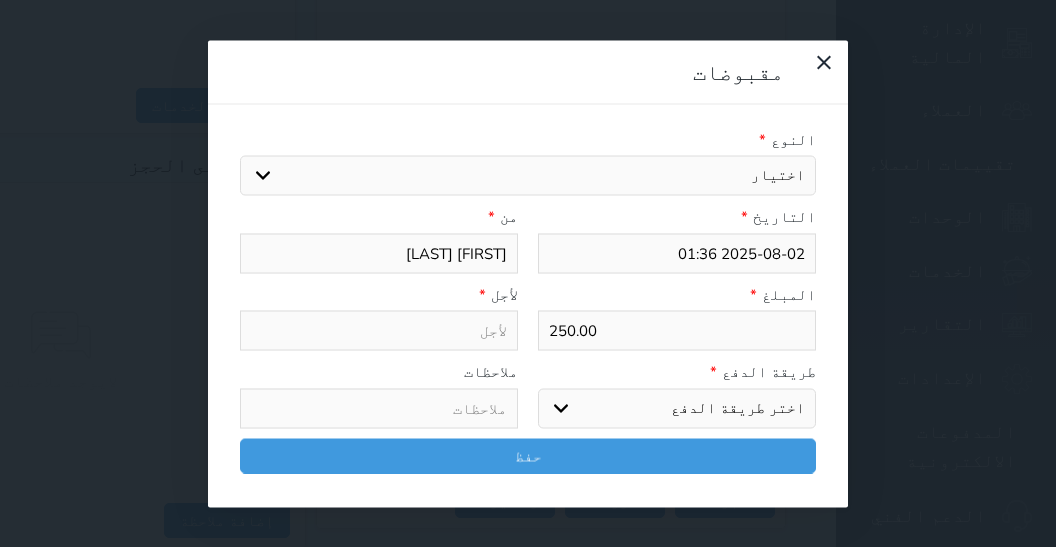 click on "اختيار   مقبوضات عامة قيمة إيجار فواتير تامين عربون لا ينطبق آخر مغسلة واي فاي - الإنترنت مواقف السيارات طعام الأغذية والمشروبات مشروبات المشروبات الباردة المشروبات الساخنة الإفطار غداء عشاء مخبز و كعك حمام سباحة الصالة الرياضية سبا و خدمات الجمال اختيار وإسقاط (خدمات النقل) ميني بار كابل - تلفزيون سرير إضافي تصفيف الشعر التسوق خدمات الجولات السياحية المنظمة خدمات الدليل السياحي" at bounding box center [528, 176] 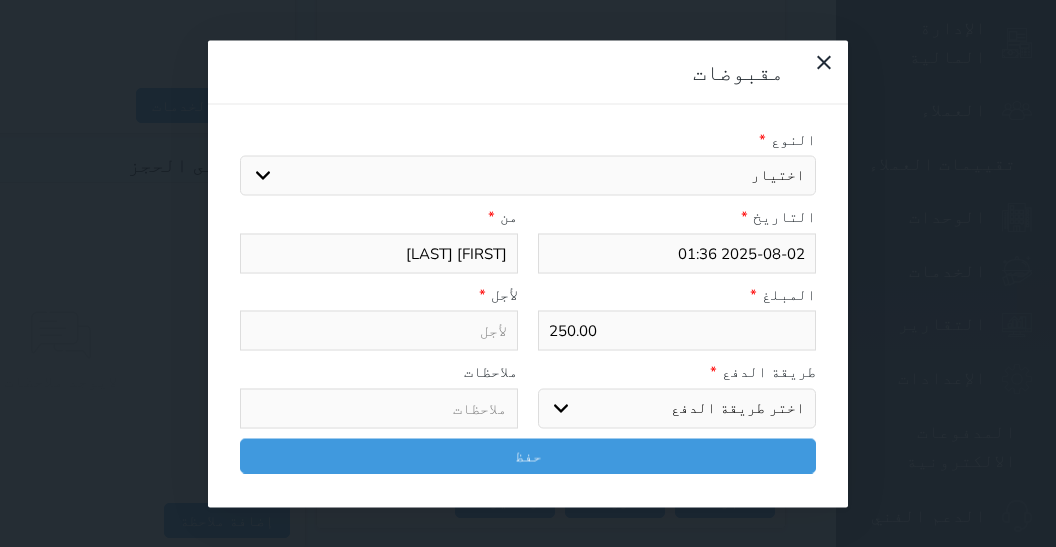 select on "2620" 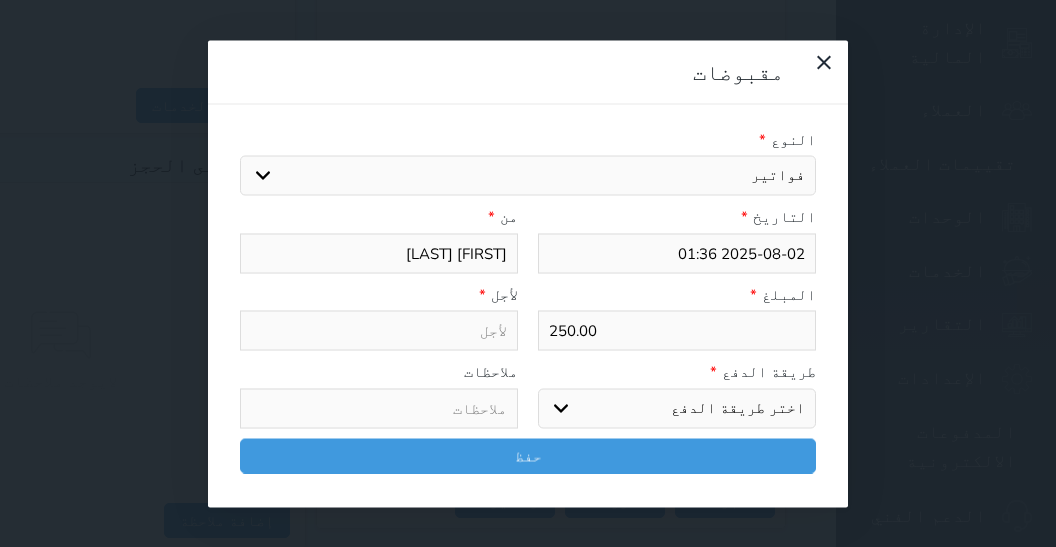 click on "فواتير" at bounding box center (0, 0) 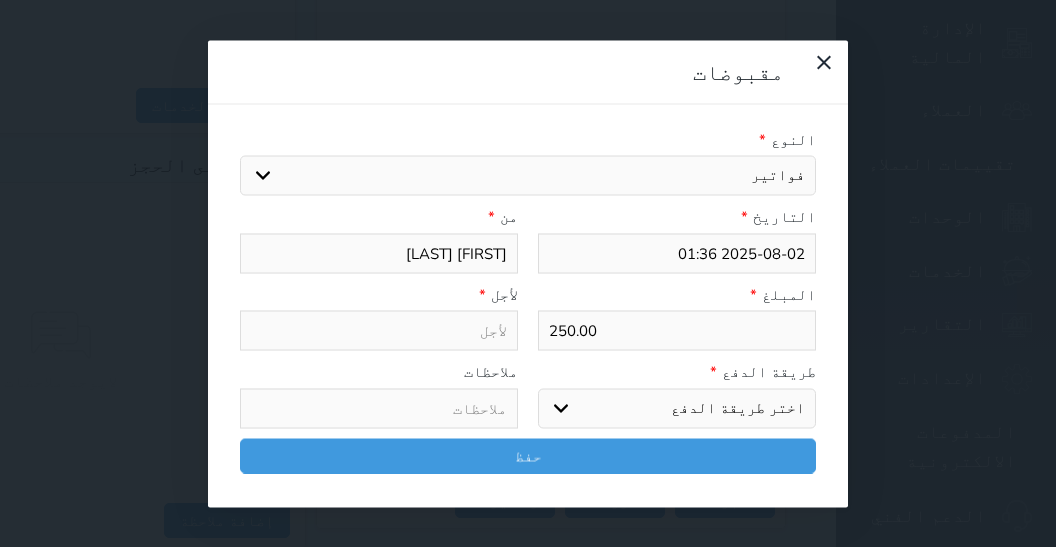 select 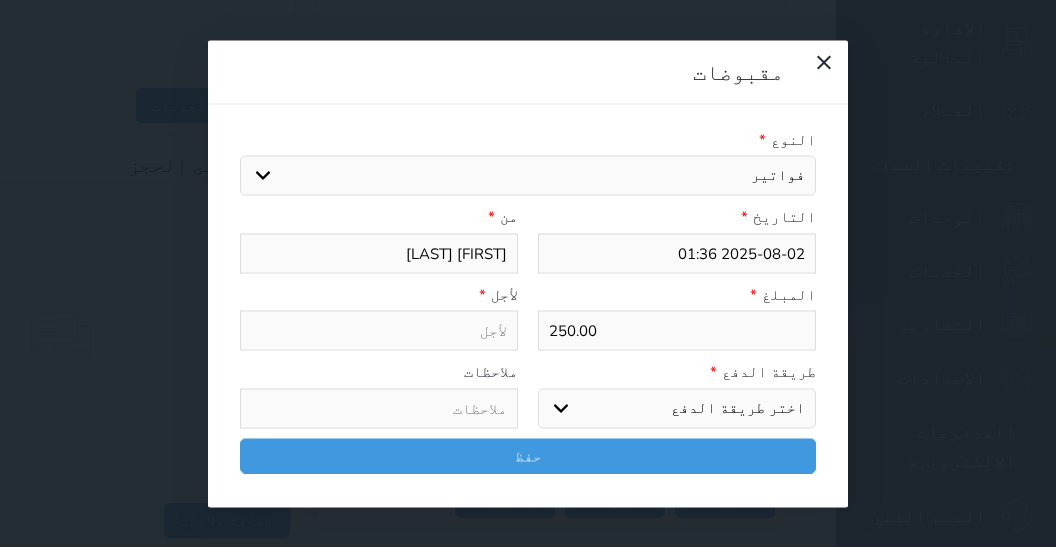 type on "فواتير - الوحدة - 101" 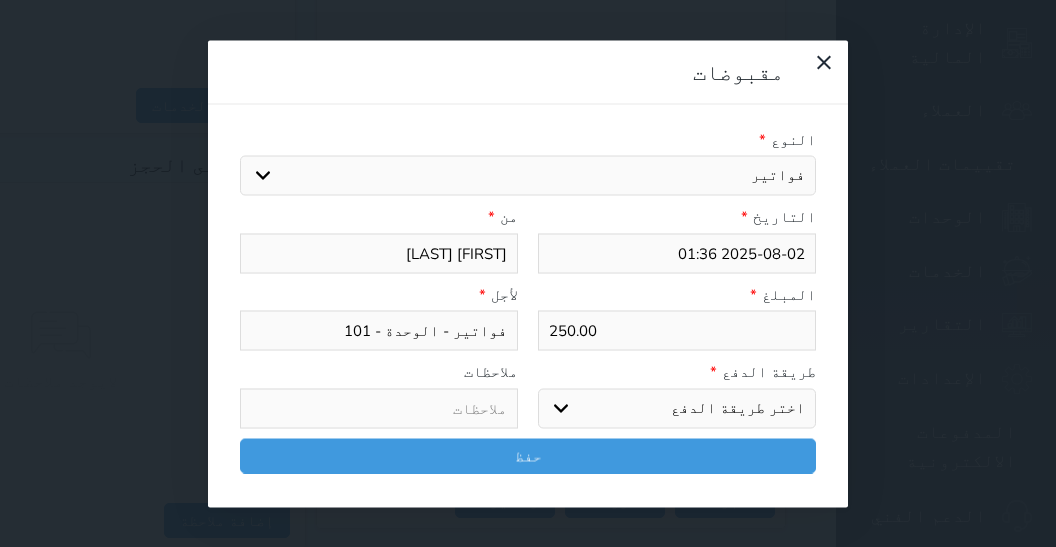 click on "اختر طريقة الدفع   دفع نقدى   تحويل بنكى   مدى   بطاقة ائتمان   آجل" at bounding box center (677, 408) 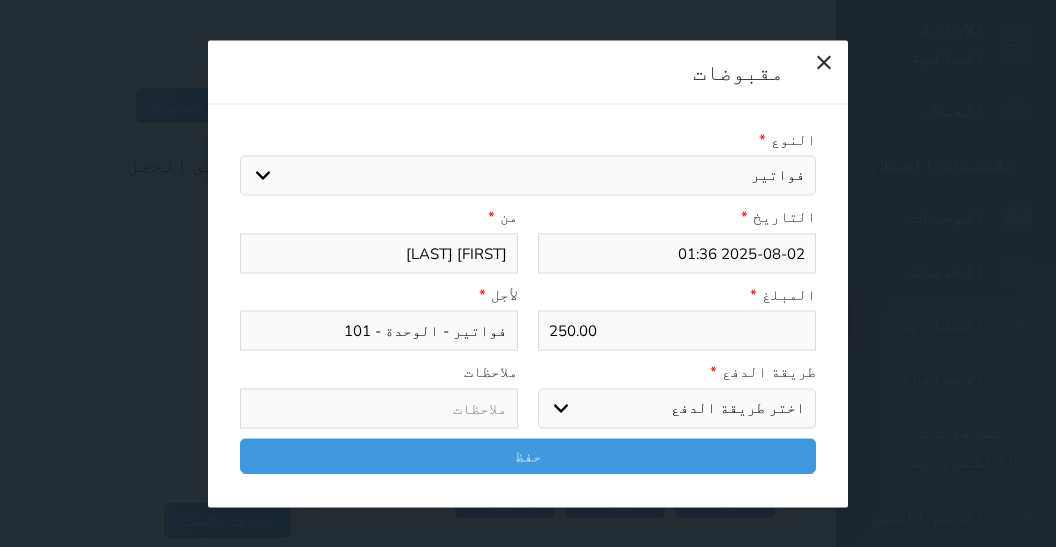 select on "mada" 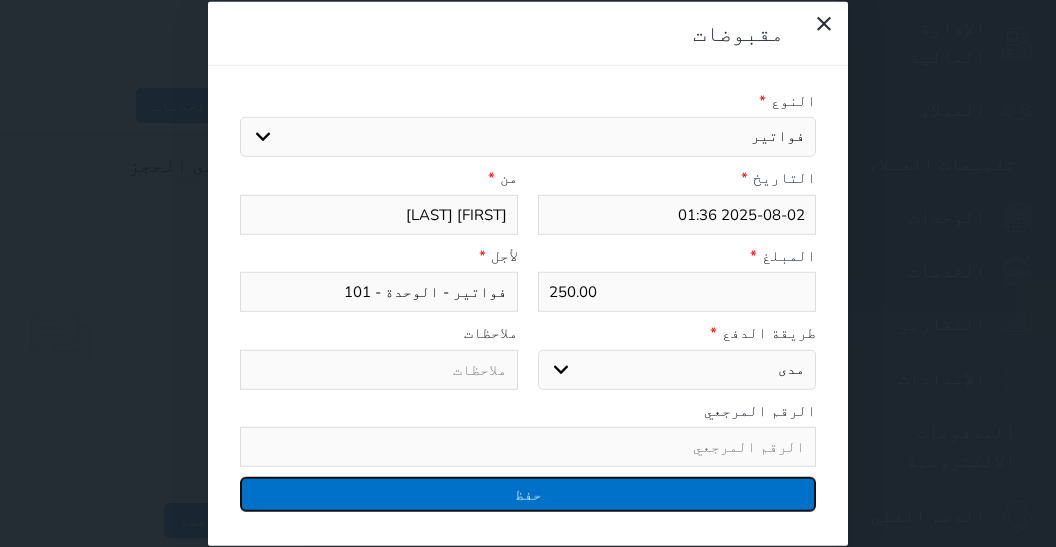 click on "حفظ" at bounding box center [528, 494] 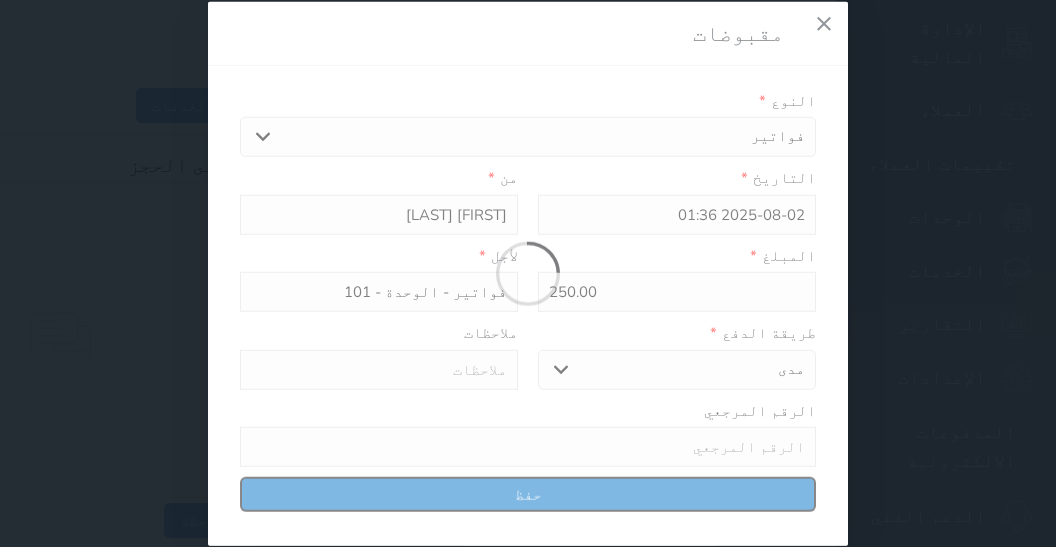 select 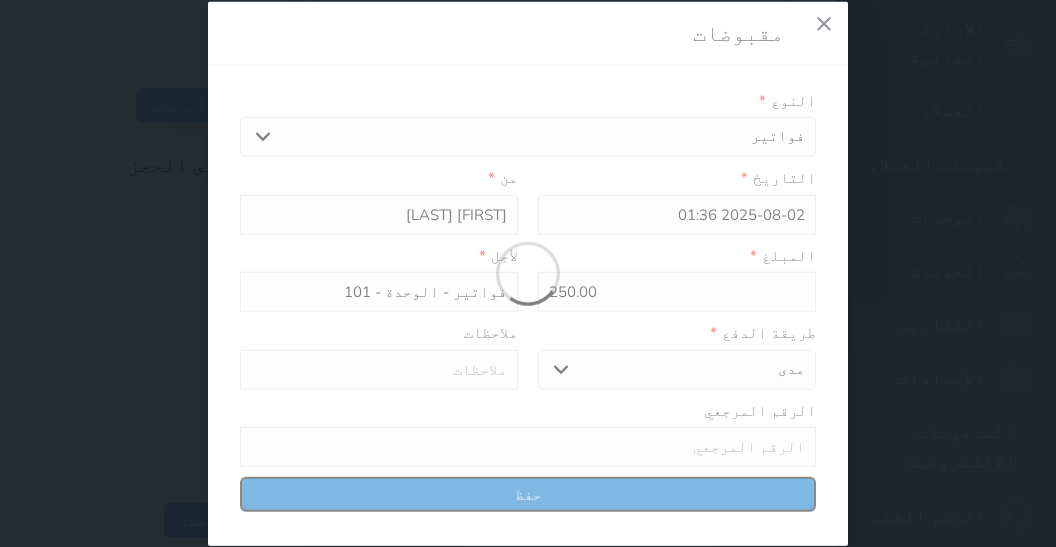 type 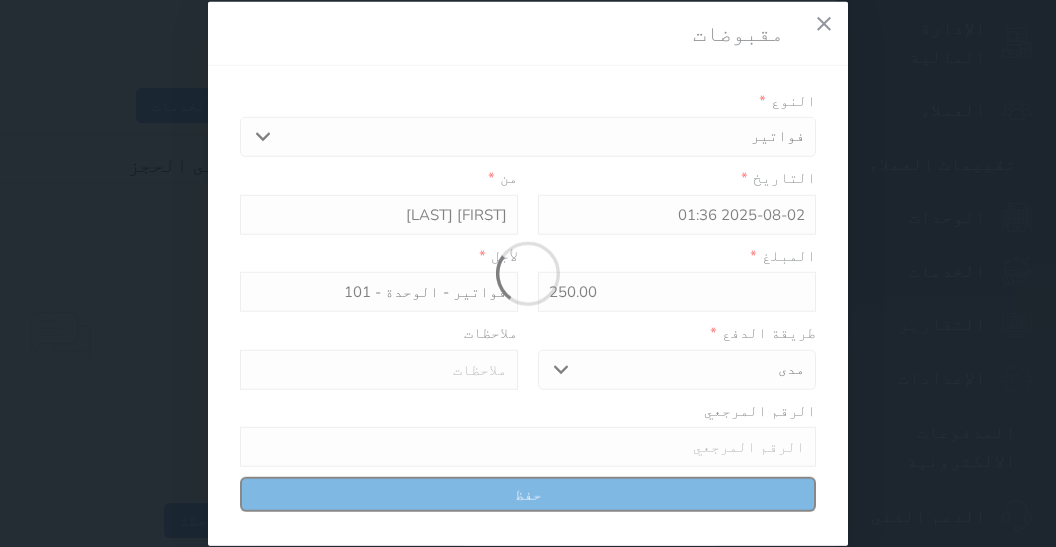 type on "0" 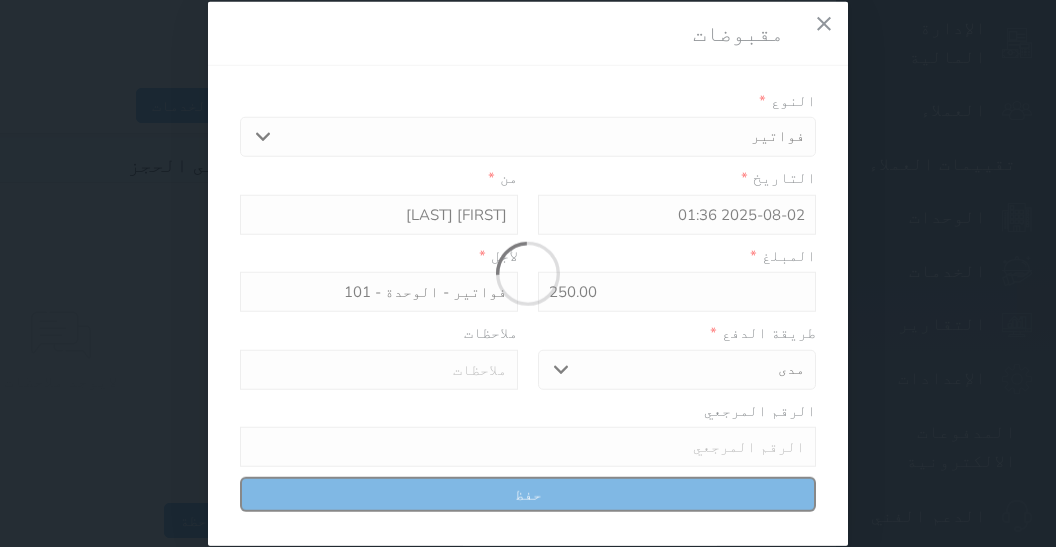 select 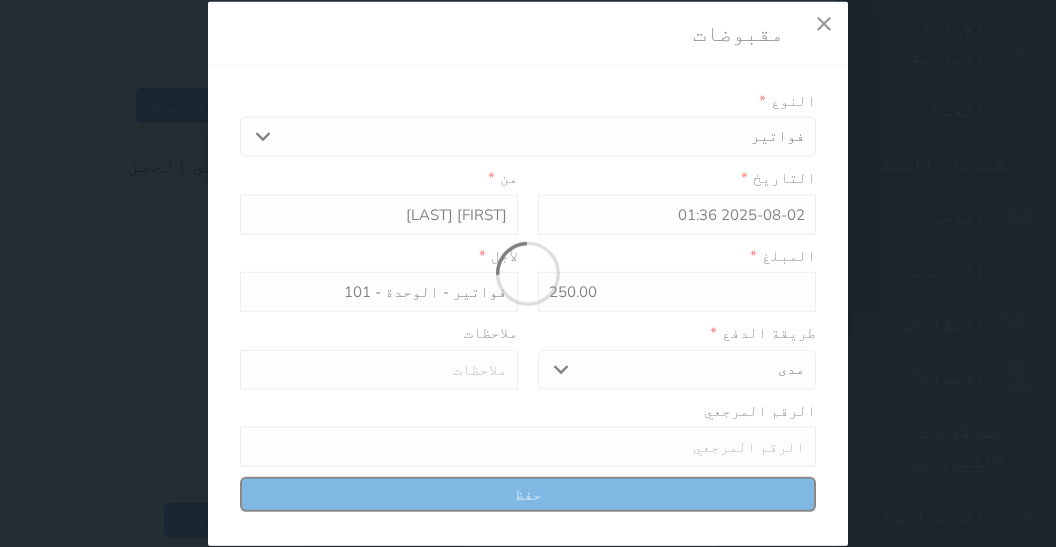 type on "0" 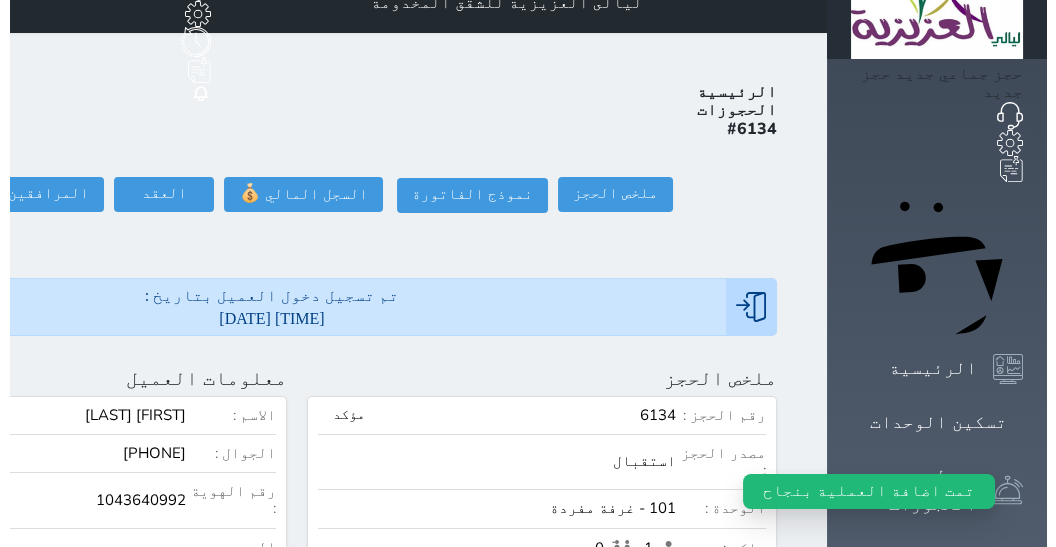 scroll, scrollTop: 0, scrollLeft: 0, axis: both 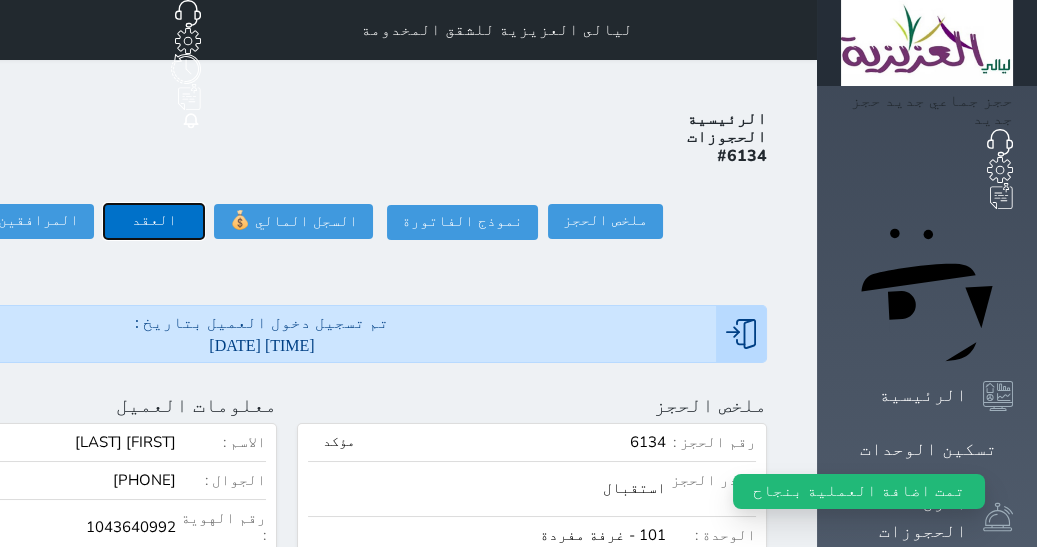 click on "العقد" at bounding box center [154, 221] 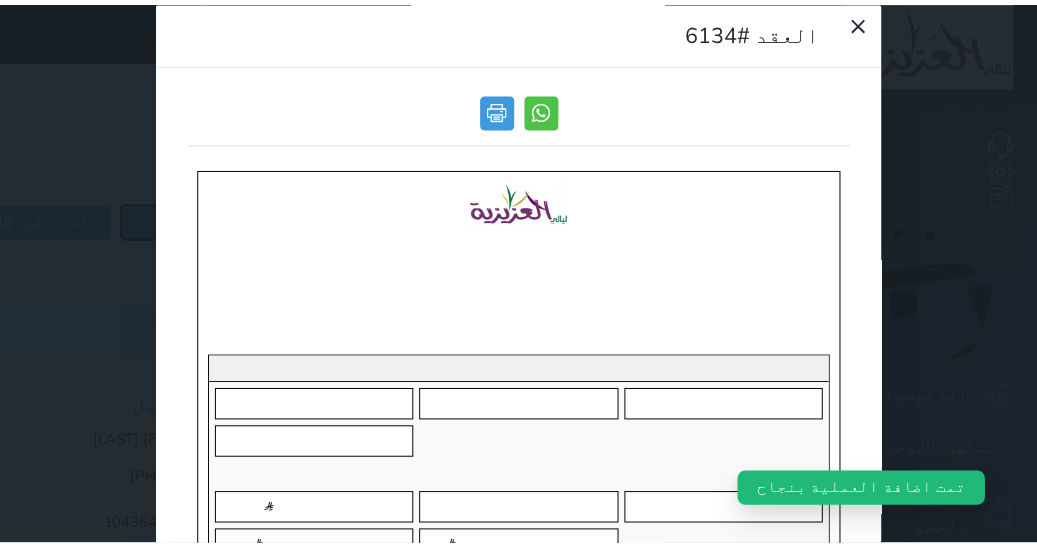 scroll, scrollTop: 0, scrollLeft: 0, axis: both 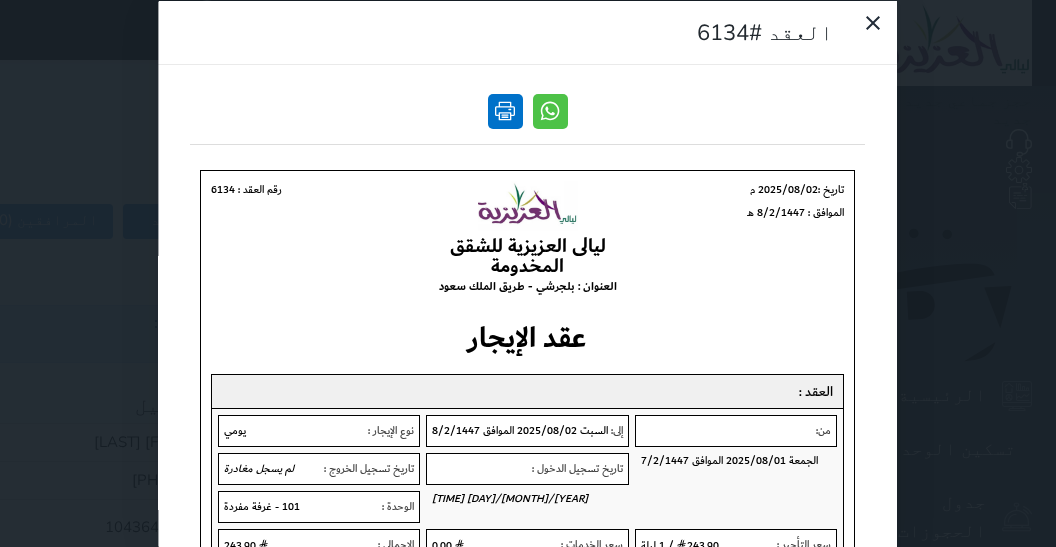 click at bounding box center (505, 110) 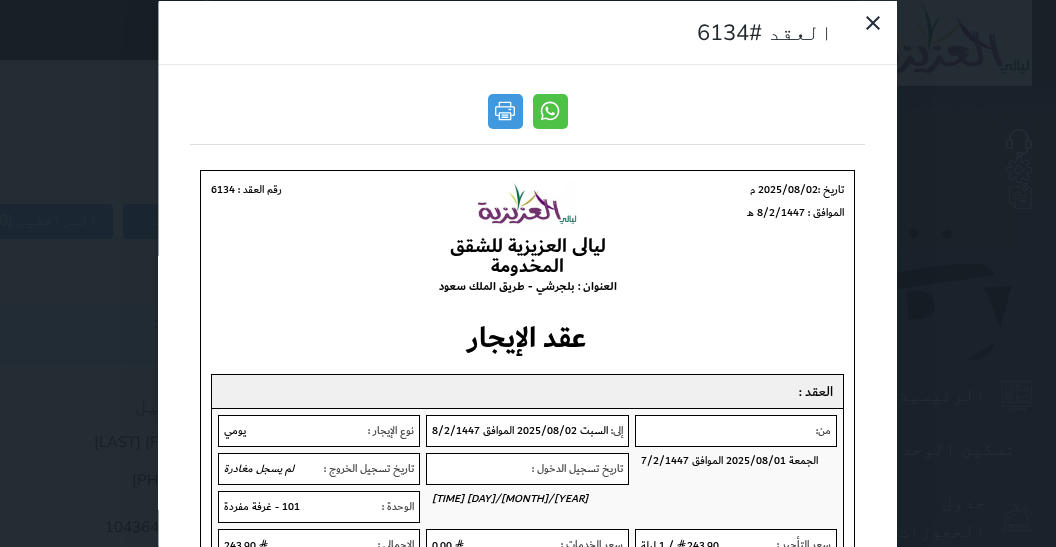 click on "العقد #6134" at bounding box center (527, 32) 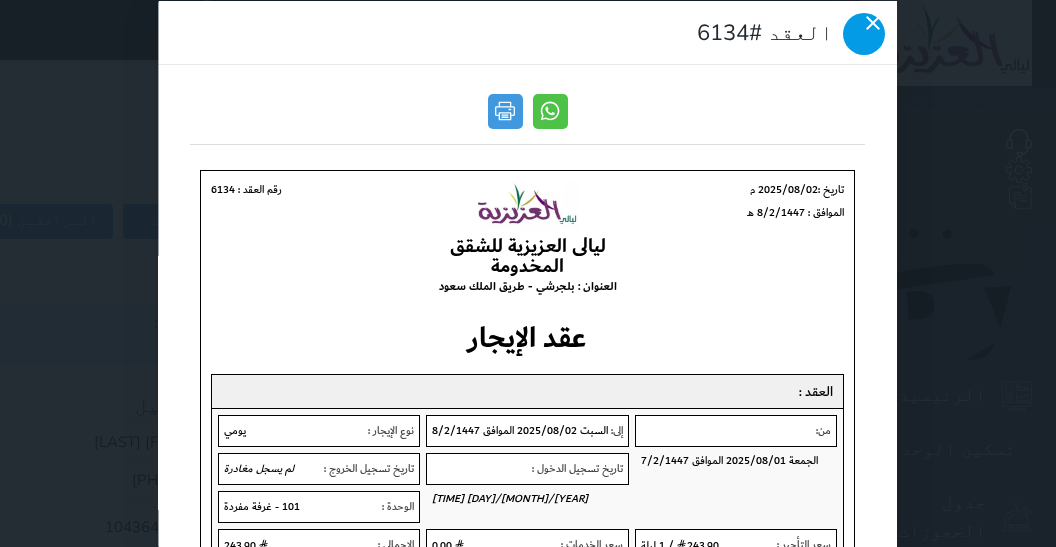 click 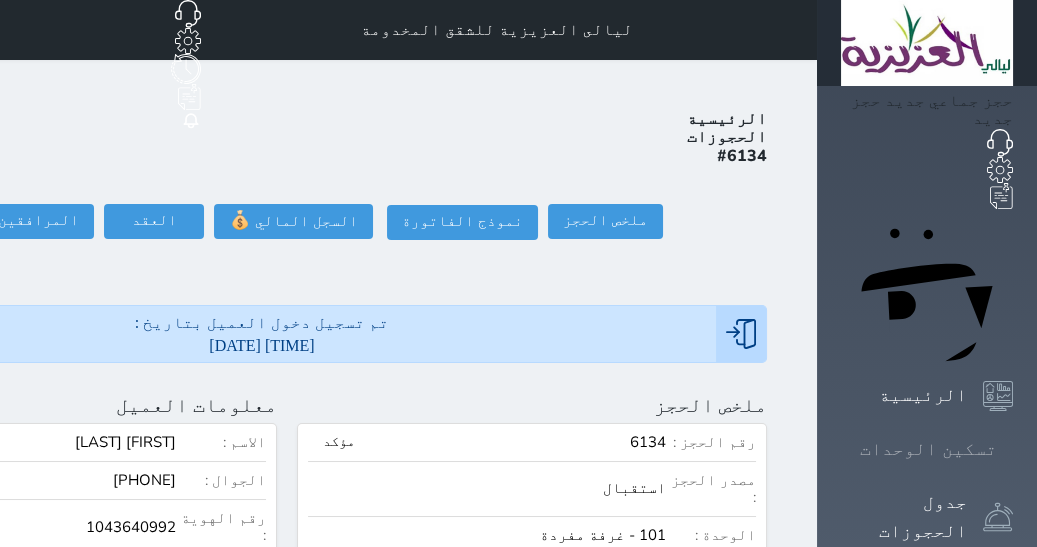 click 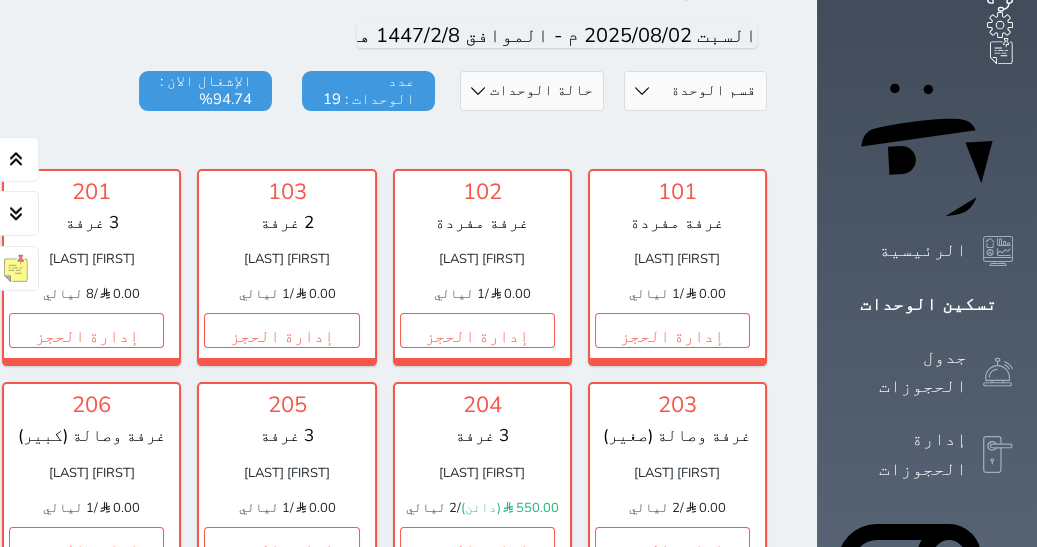 scroll, scrollTop: 0, scrollLeft: 0, axis: both 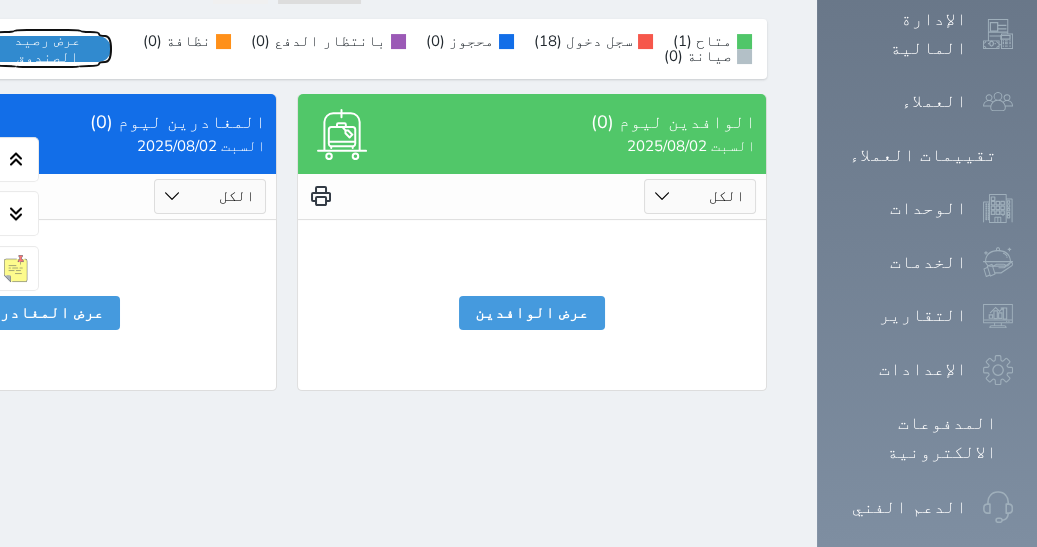 click on "عرض رصيد الصندوق" at bounding box center [47, 49] 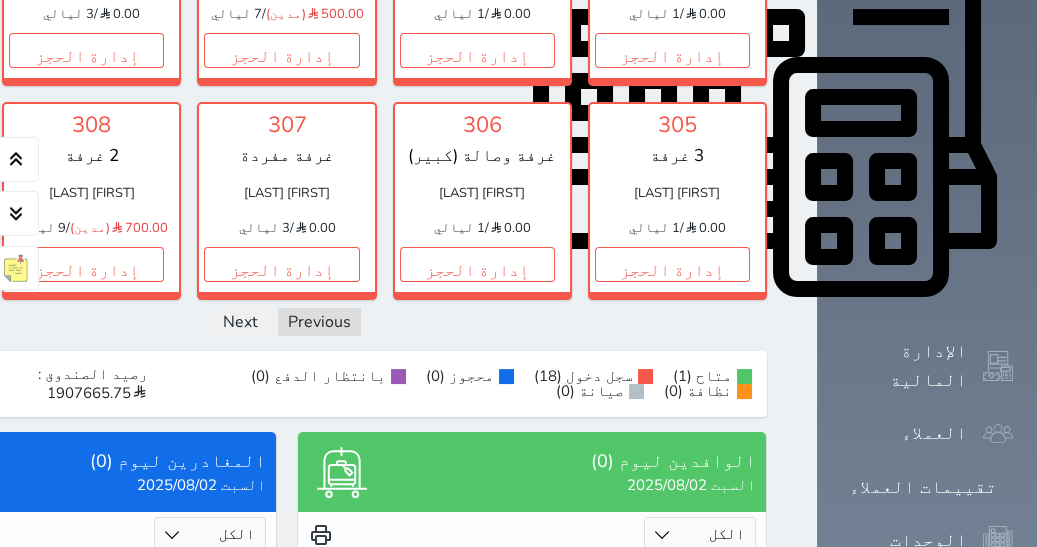 scroll, scrollTop: 1227, scrollLeft: 0, axis: vertical 